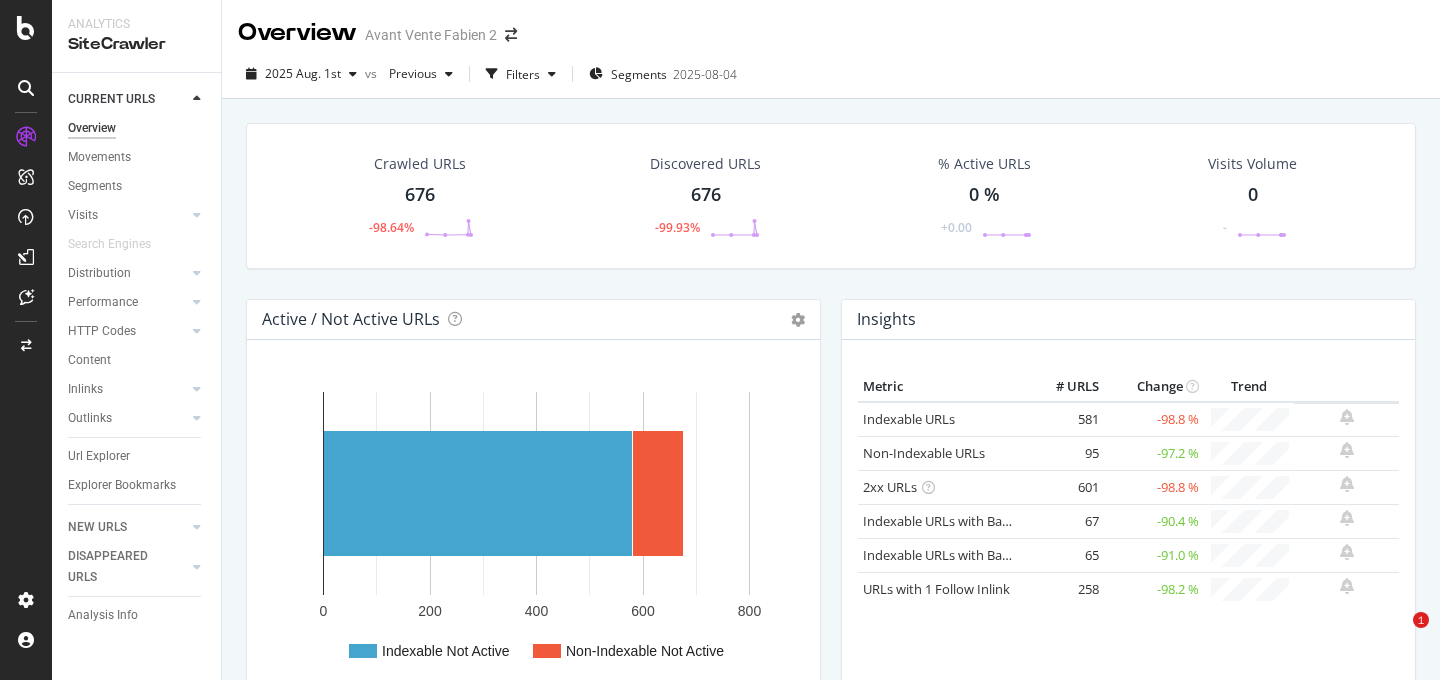 scroll, scrollTop: 0, scrollLeft: 0, axis: both 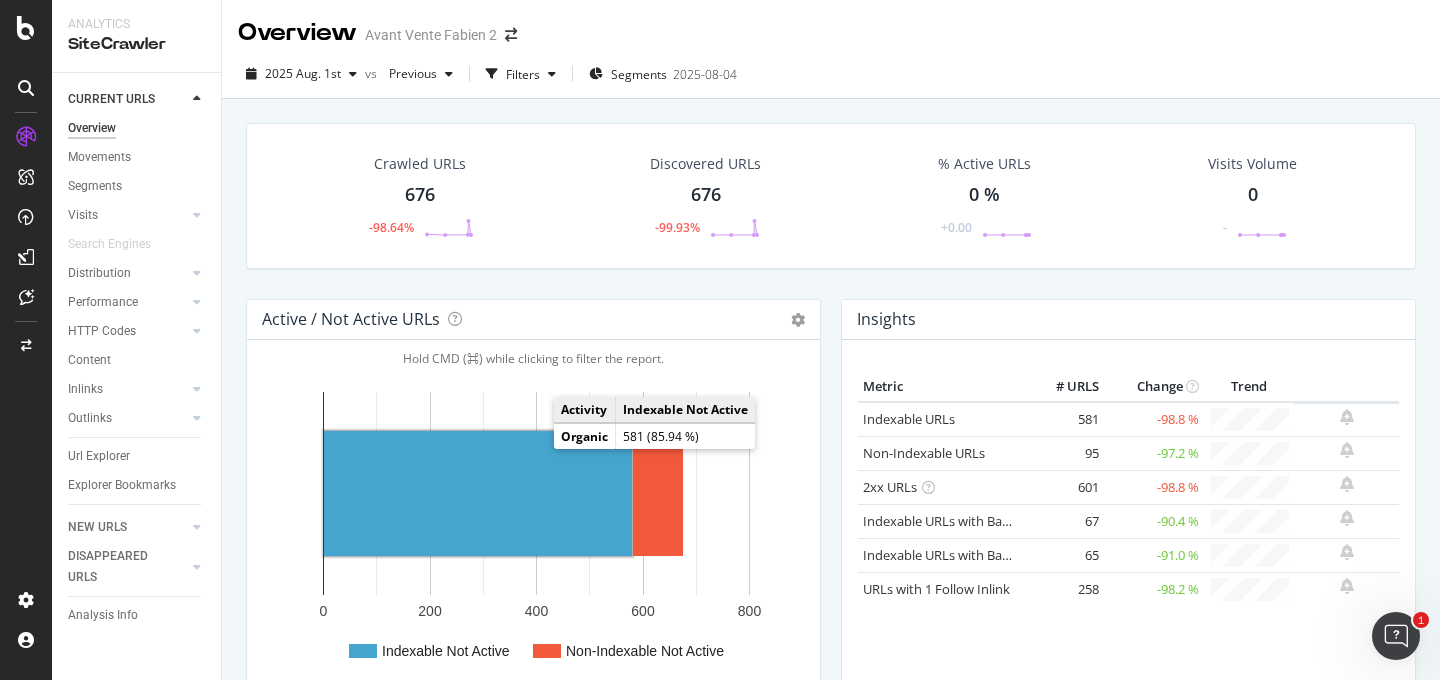 click 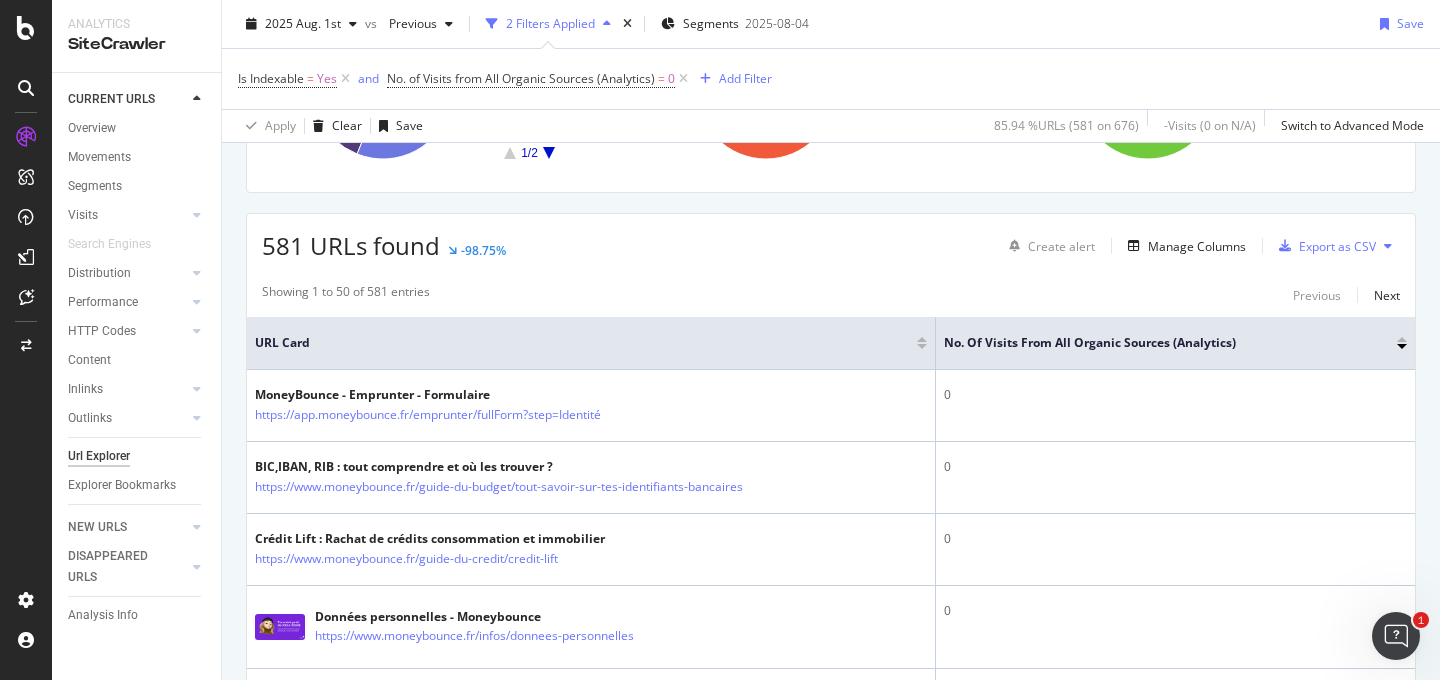 scroll, scrollTop: 0, scrollLeft: 0, axis: both 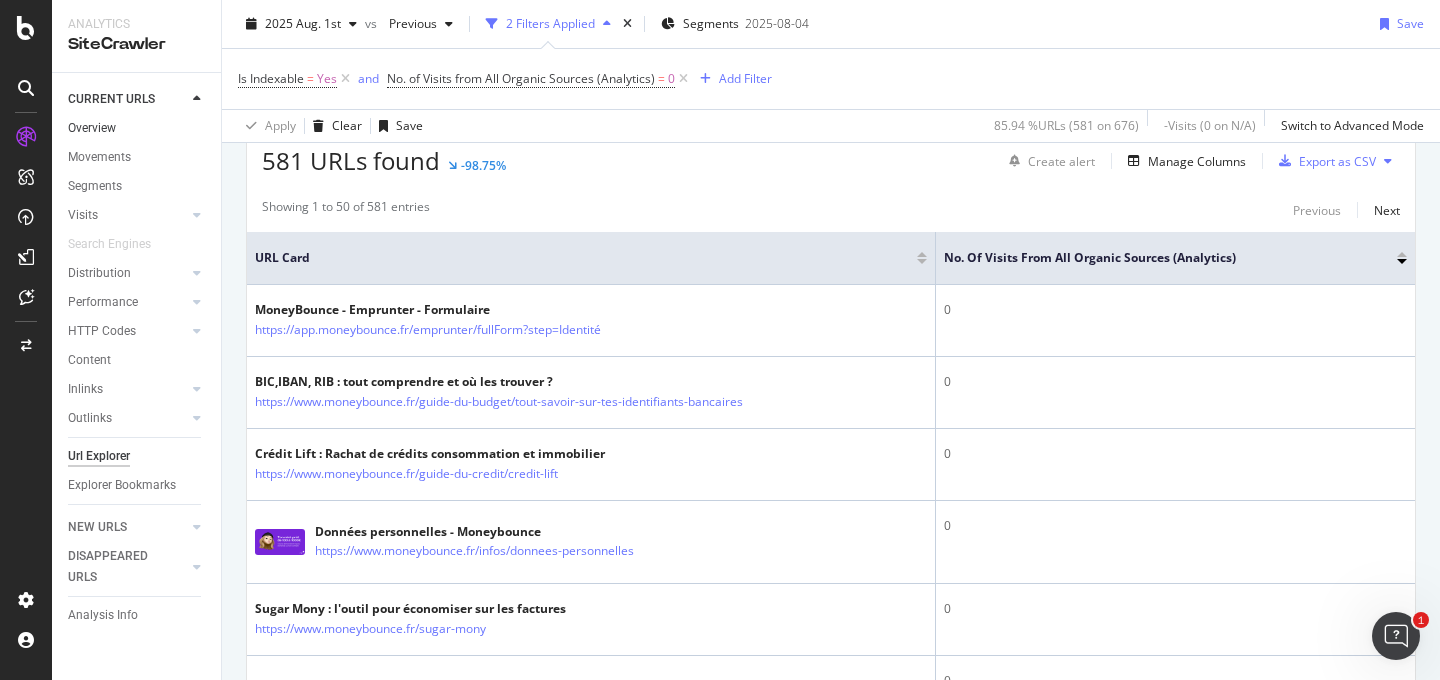 click on "Overview" at bounding box center (137, 128) 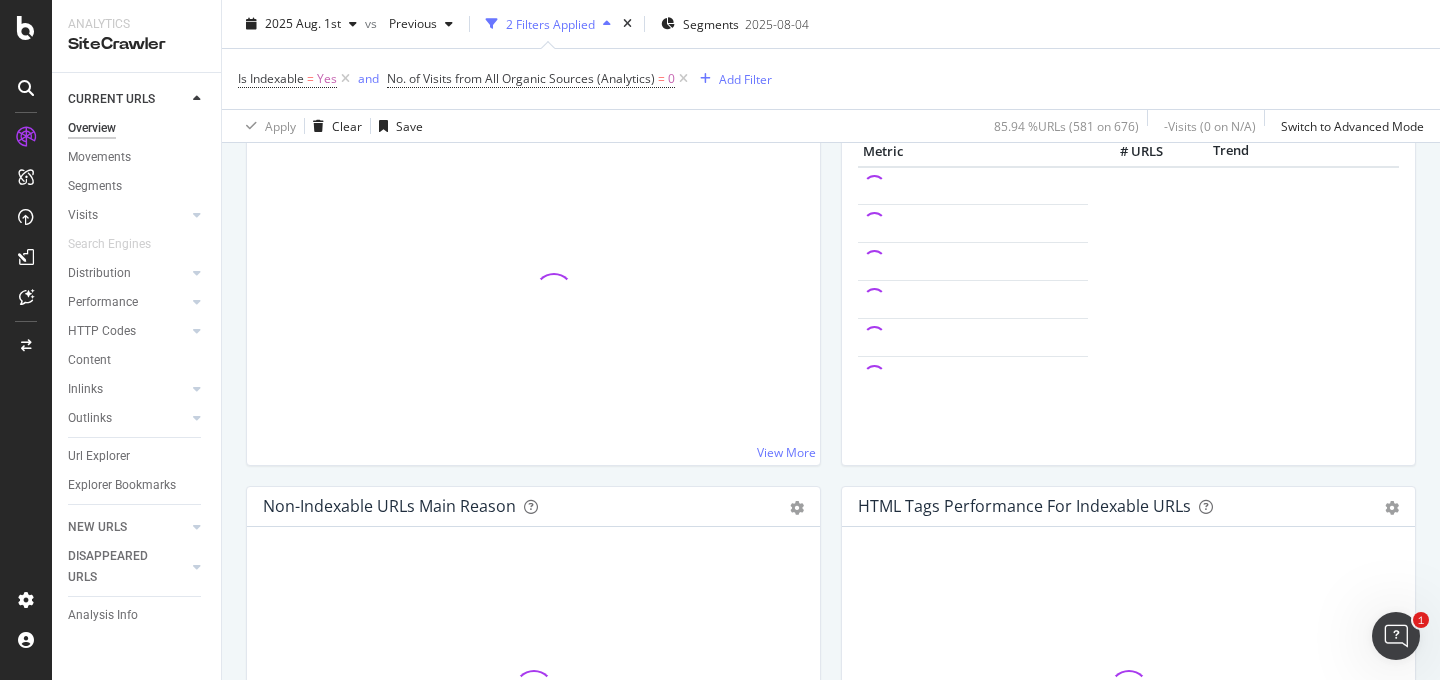 scroll, scrollTop: 0, scrollLeft: 0, axis: both 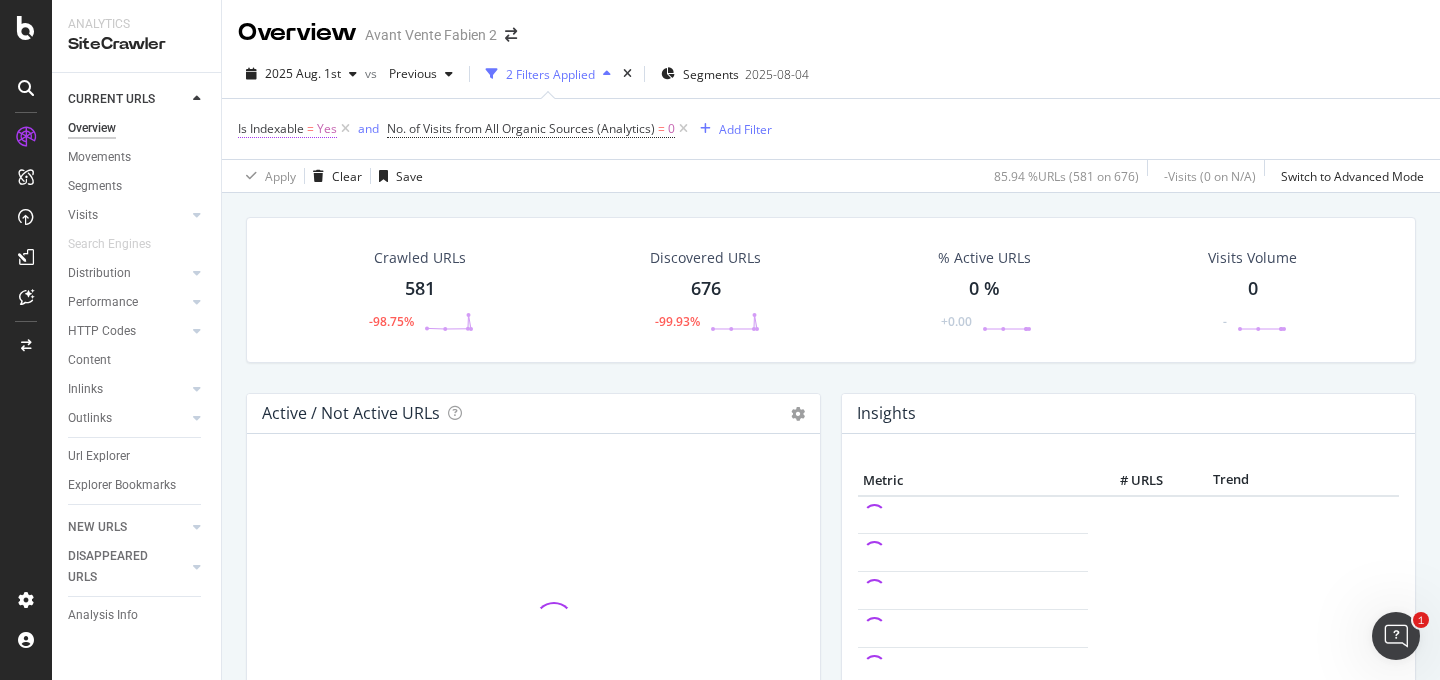 click at bounding box center (345, 129) 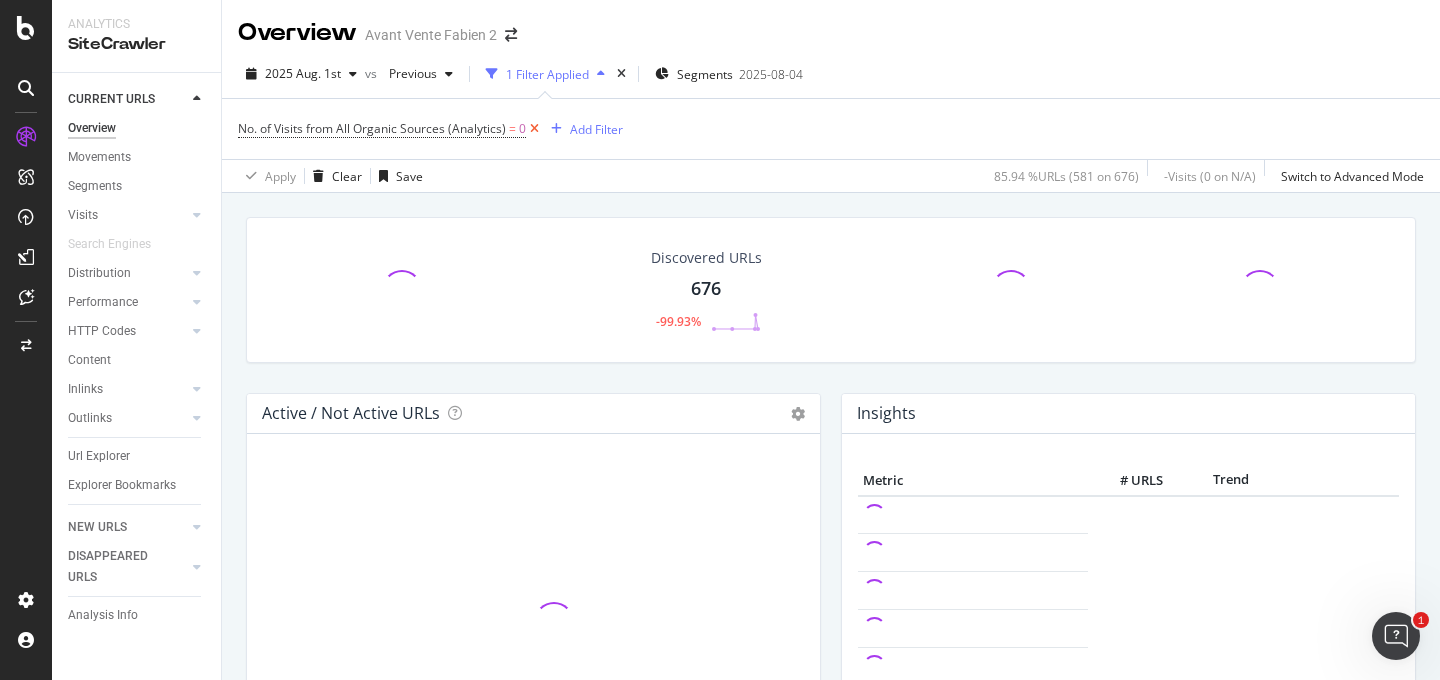 click at bounding box center [534, 129] 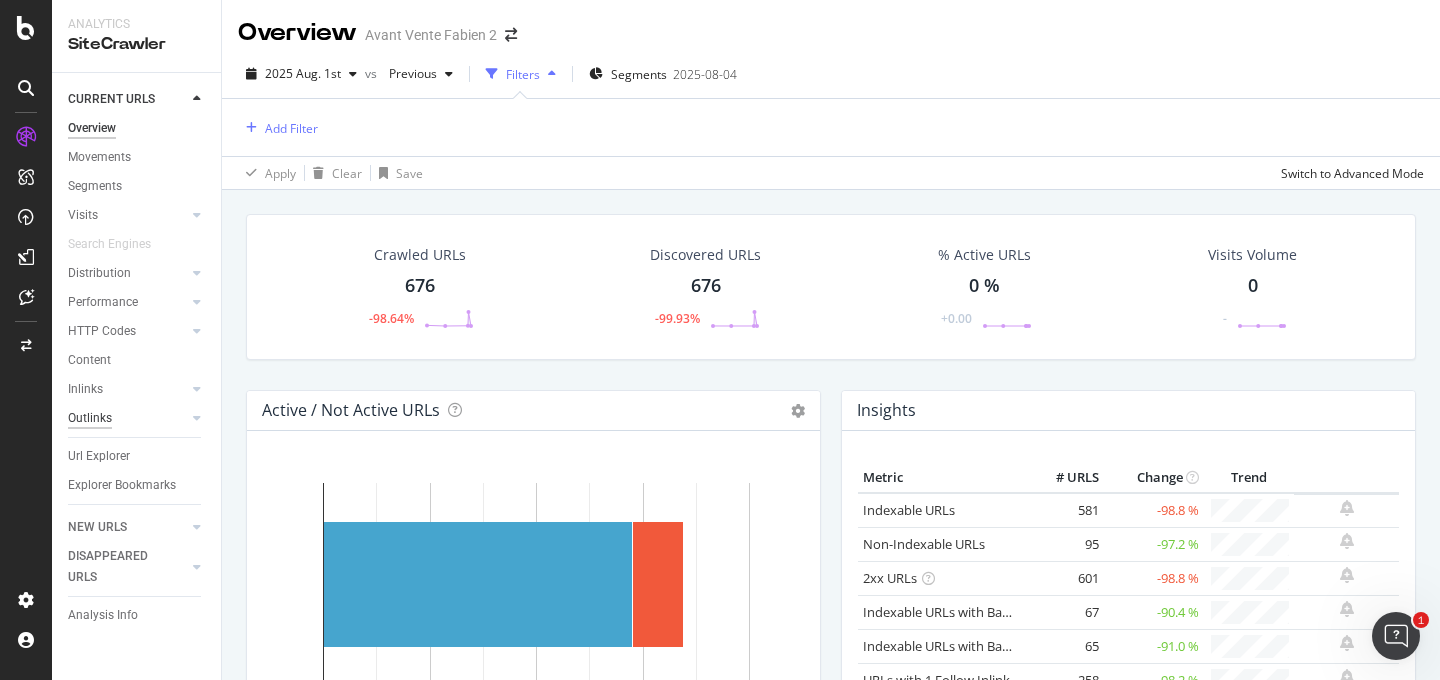 click on "Outlinks" at bounding box center (90, 418) 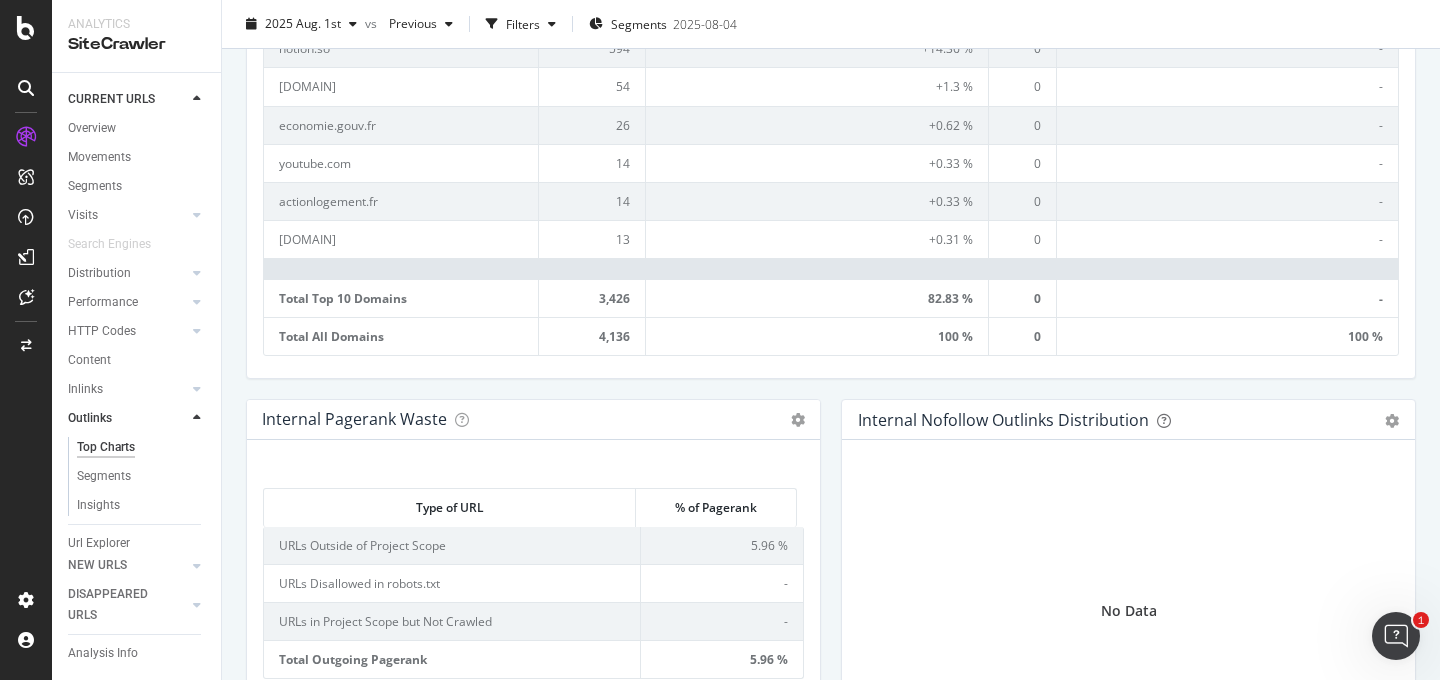 scroll, scrollTop: 0, scrollLeft: 0, axis: both 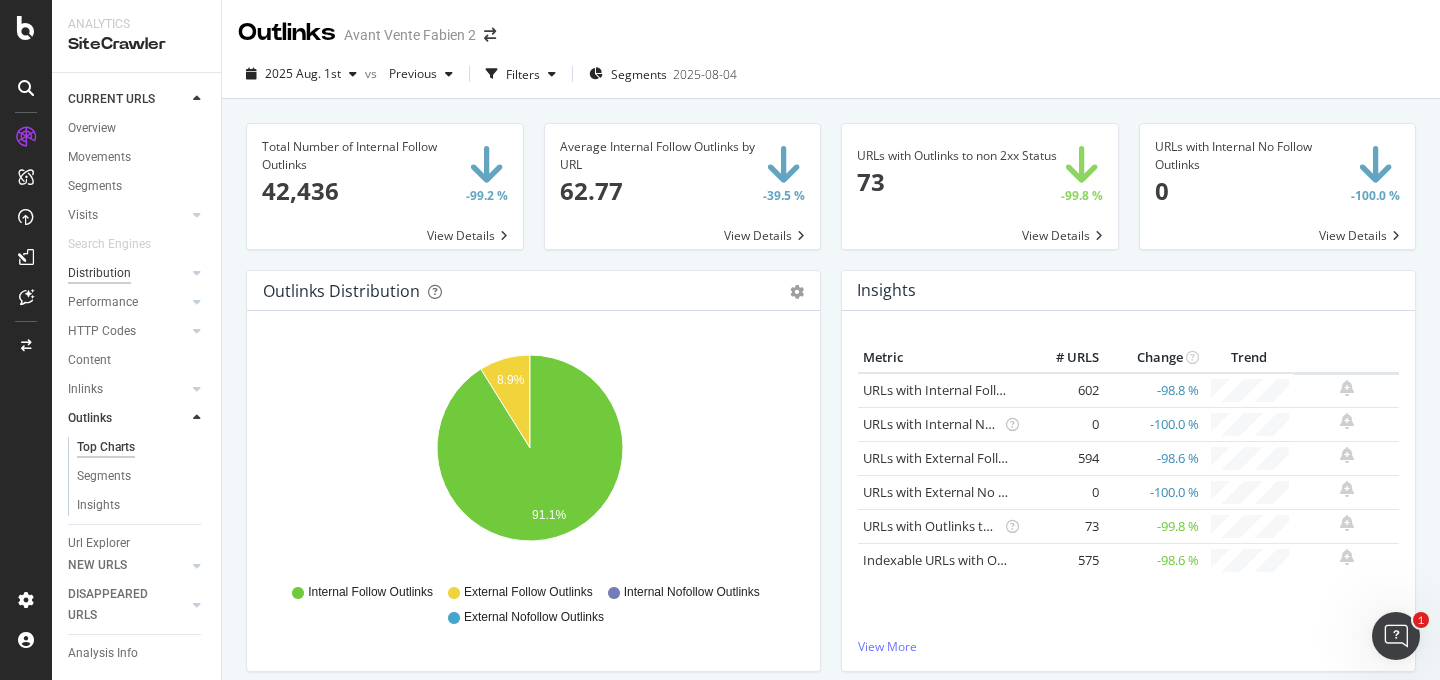 click on "Distribution" at bounding box center [99, 273] 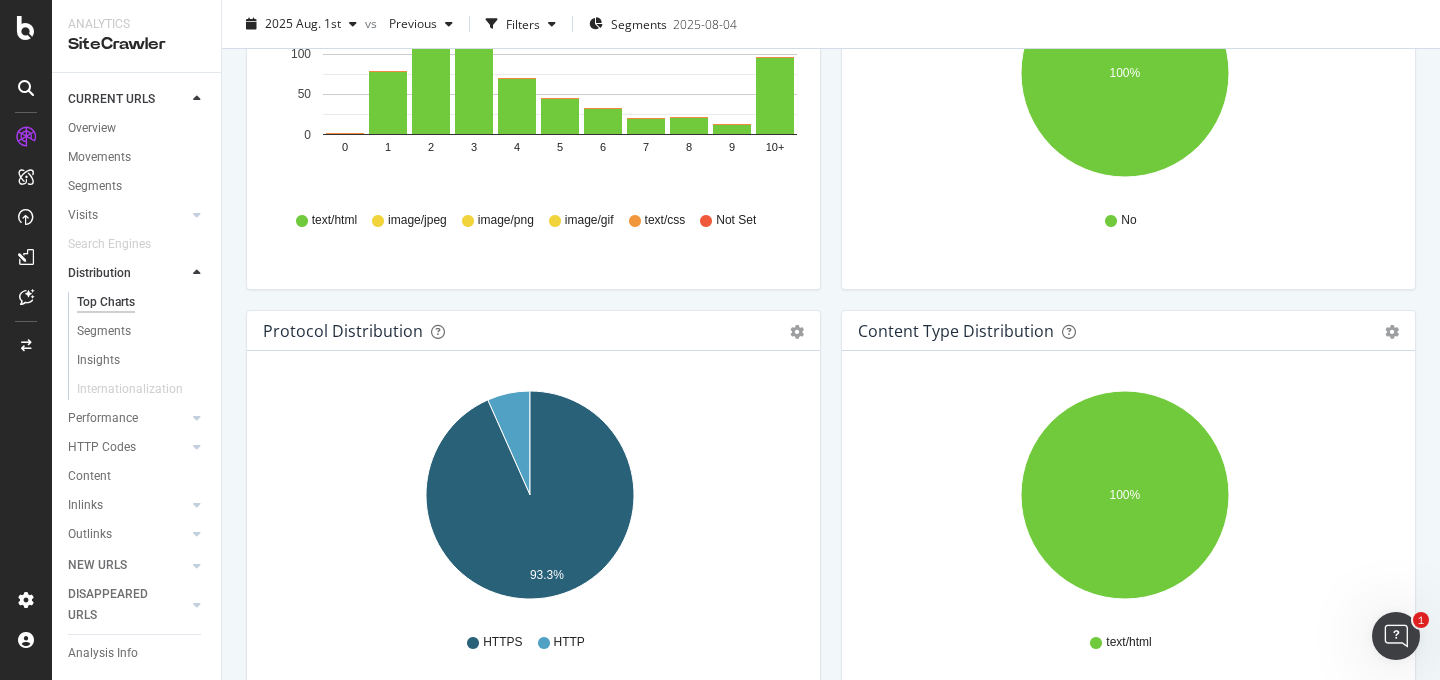 scroll, scrollTop: 3036, scrollLeft: 0, axis: vertical 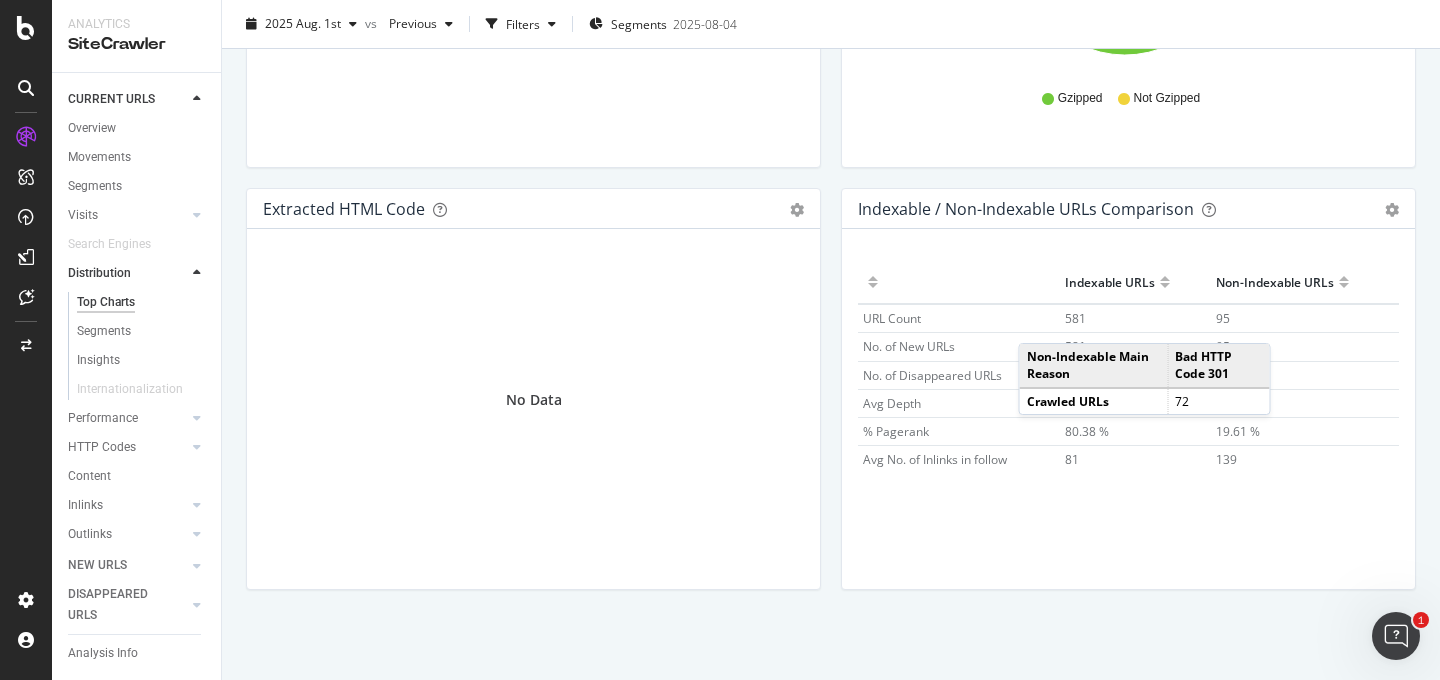 click on "Indexable / Non-Indexable URLs Comparison Export as CSV Add to Custom Report Hold CMD (⌘) while clicking to filter the report. Indexable URLs Non-Indexable URLs URL Count 581 95 No. of New URLs 581 95 No. of Disappeared URLs 46,551 3,449 Avg Depth 5 3 % Pagerank 80.38 % 19.61 % Avg No. of Inlinks in follow 81 139" at bounding box center [1128, 399] 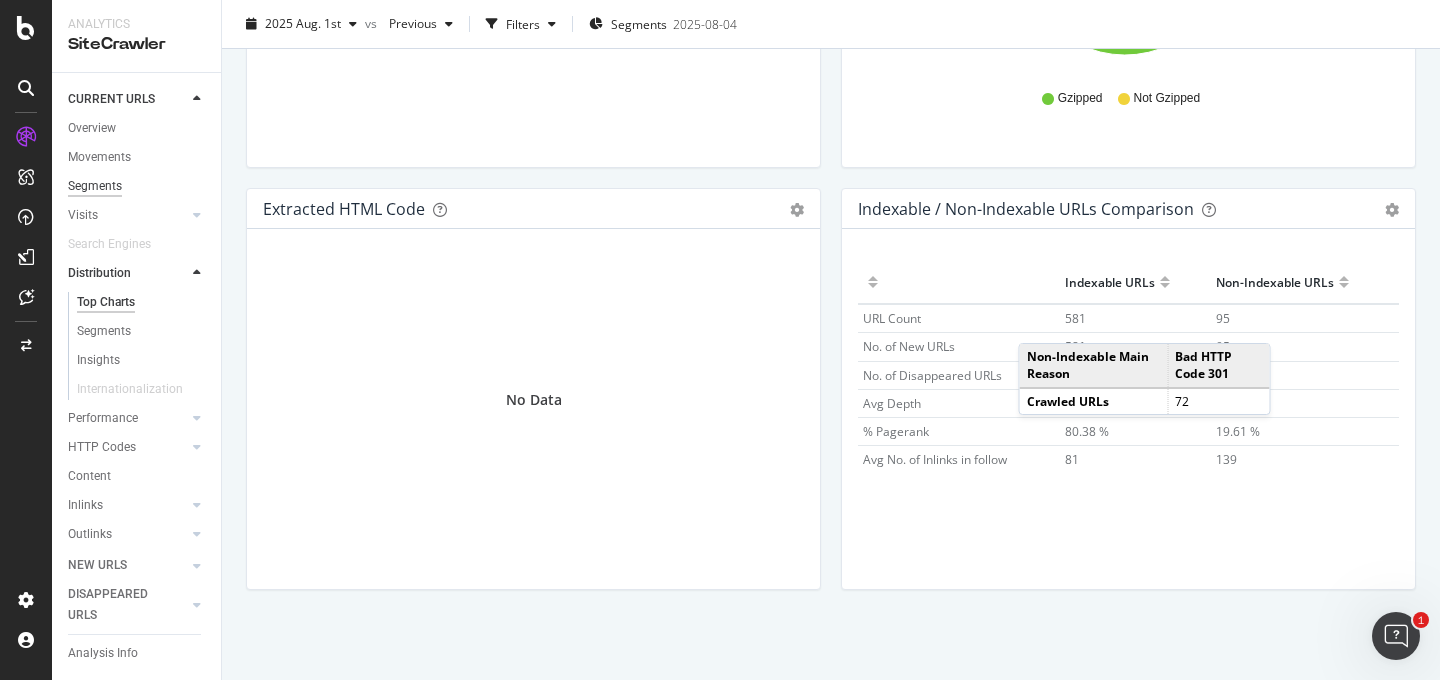 click on "Segments" at bounding box center (95, 186) 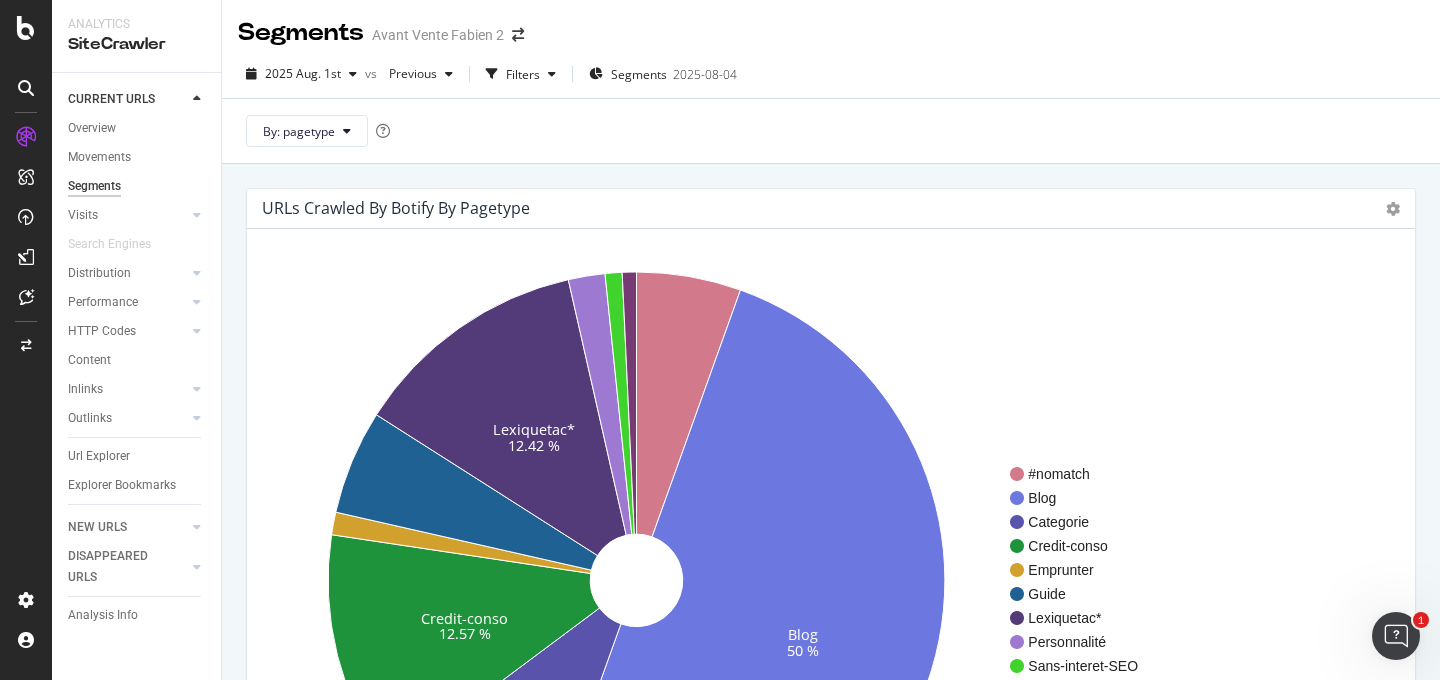scroll, scrollTop: 98, scrollLeft: 0, axis: vertical 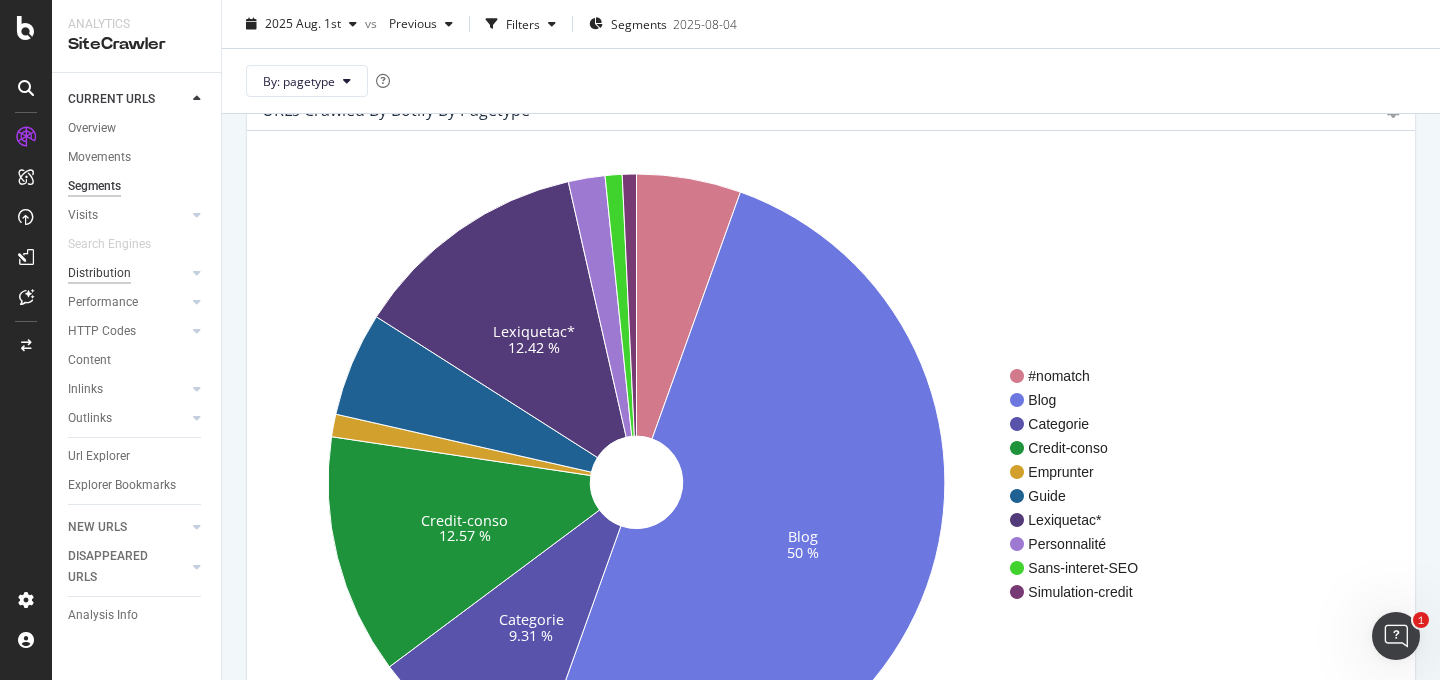 click on "Distribution" at bounding box center (99, 273) 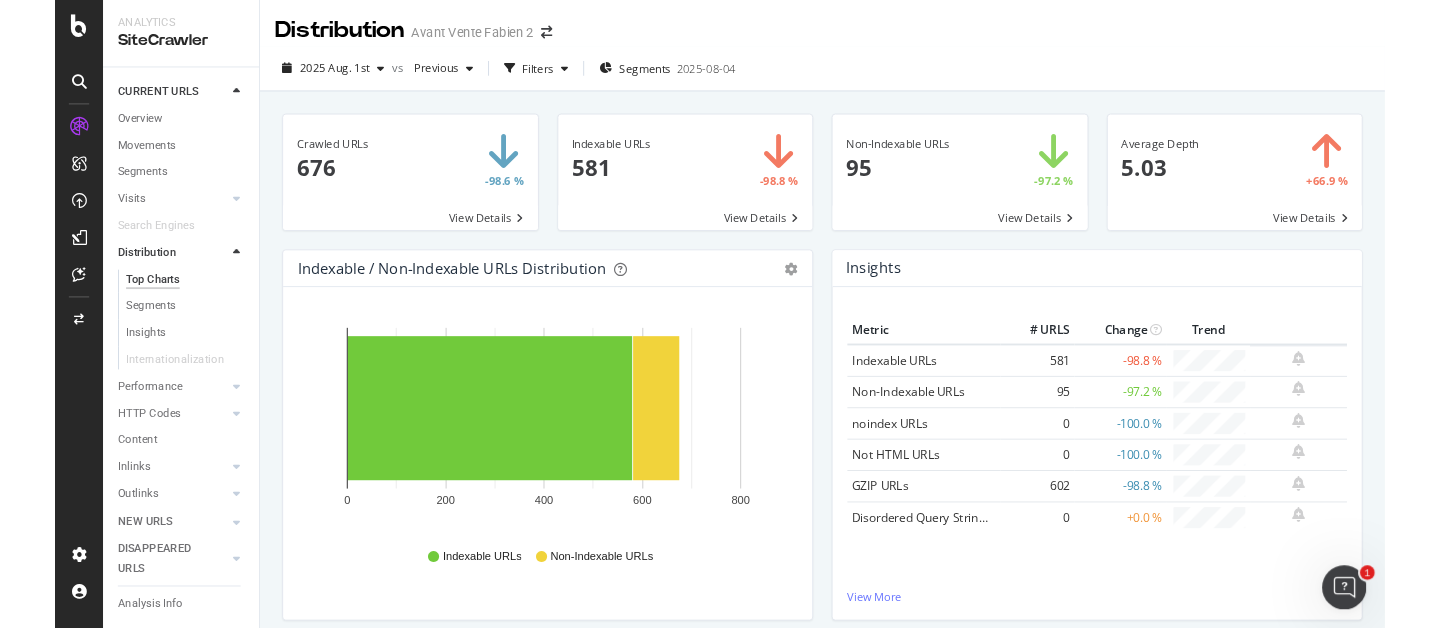 scroll, scrollTop: 555, scrollLeft: 0, axis: vertical 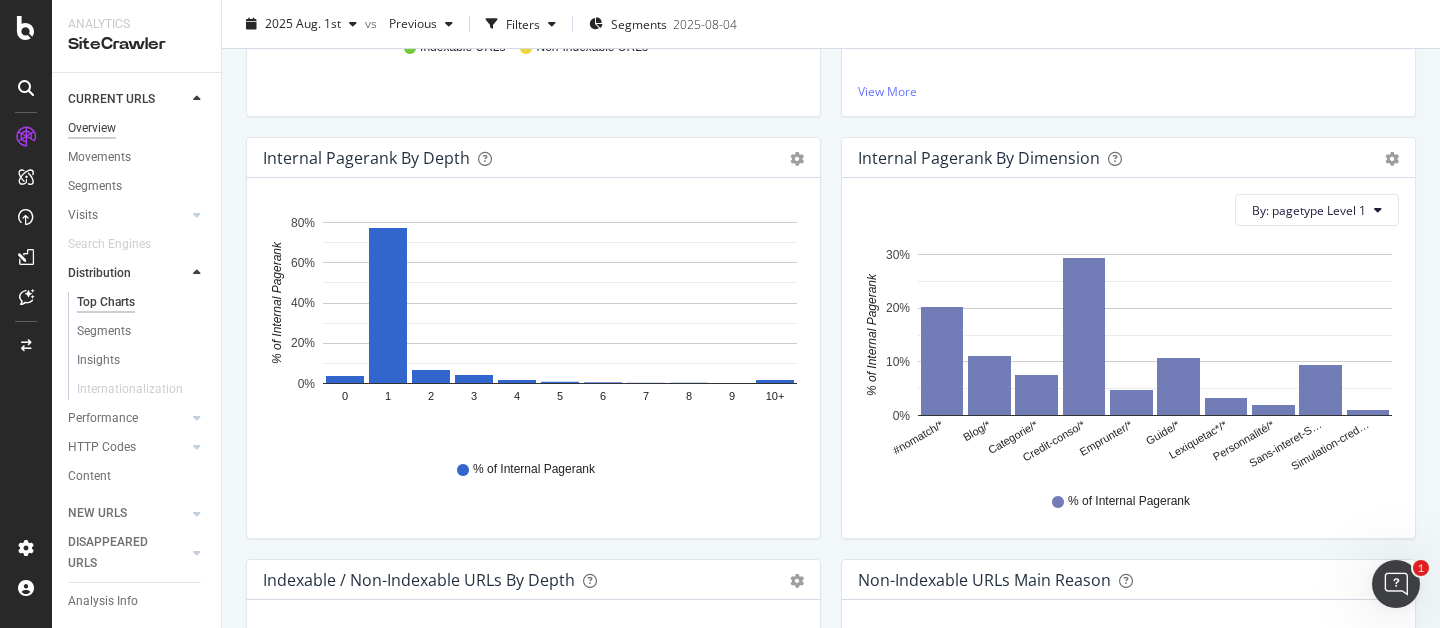 click on "Overview" at bounding box center [92, 128] 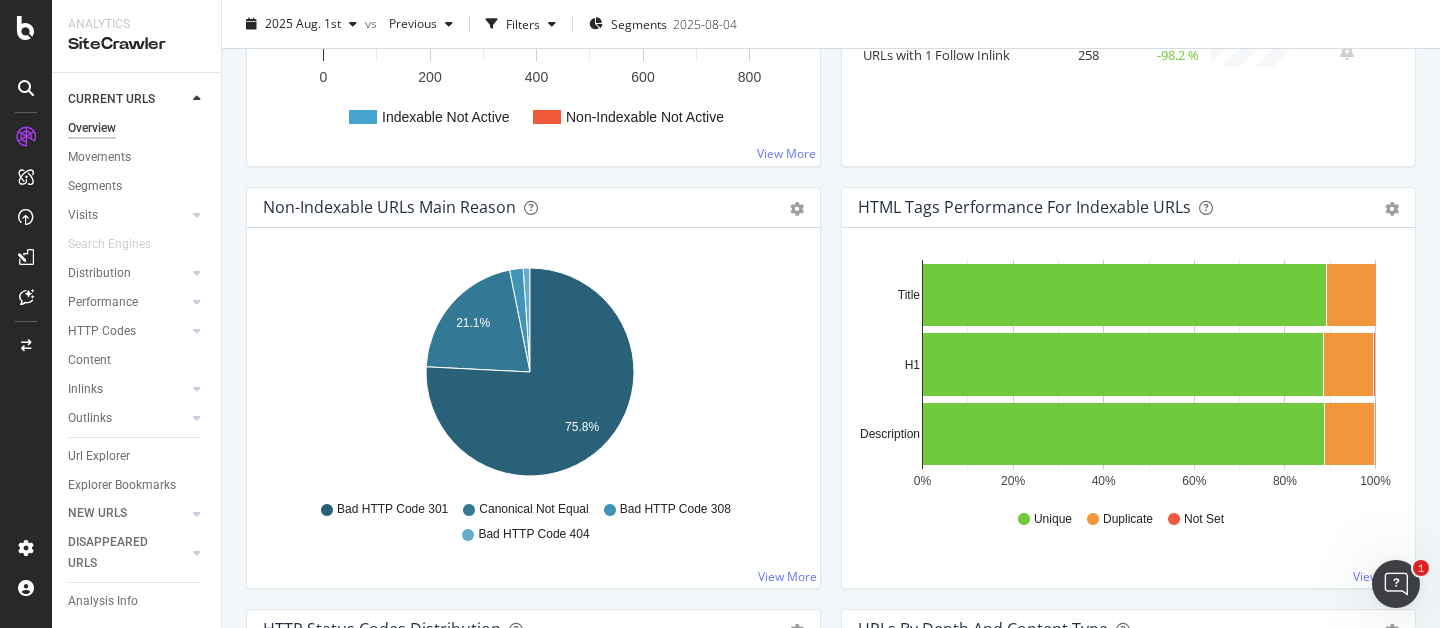 scroll, scrollTop: 525, scrollLeft: 0, axis: vertical 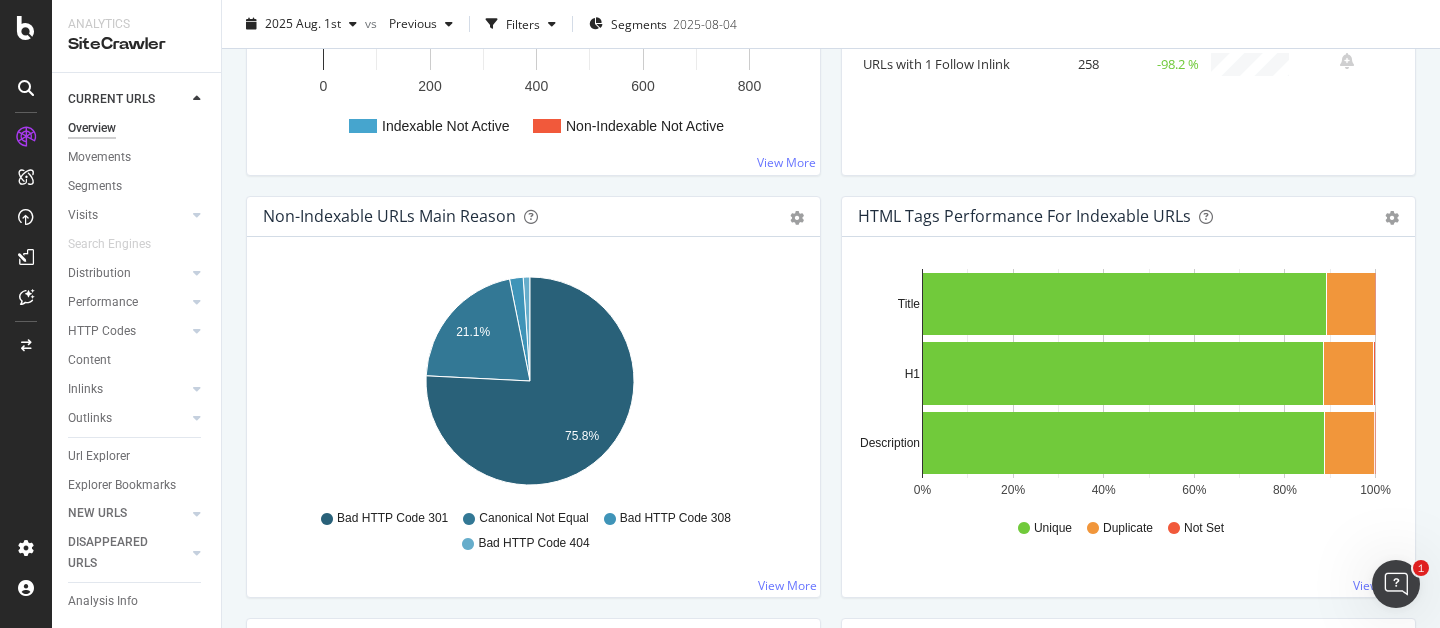 click on "Active / Not Active URLs
Chart (by Value) Chart (by Percentage) Table Expand Export as CSV Export as PNG
×
Distribution of all pages in terms of organic traffic performance: active vs inactive pages, with indexable status for inactive pages. An active page is a page which generated at least one visit over the period imported from Google Analytics (by default: the last 30 days).   Read more about the Active Pages indicator.
See the    video about the Visits section of the report  in Botify Academy.
Indexable Not Active Non-Indexable Not Active 0 200 400 600 800 Indexable Not Active Non-Indexable Not Active 581 95 Non-Indexable Not Active
View More" at bounding box center (533, -15) 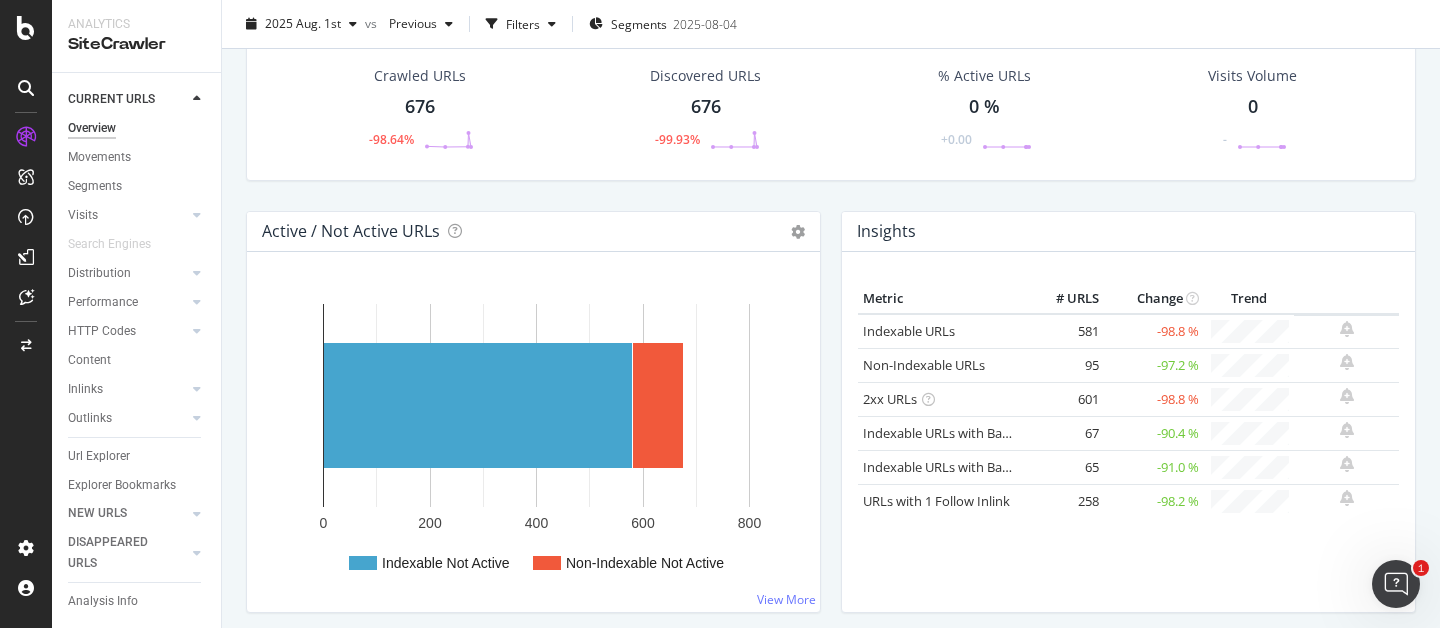 scroll, scrollTop: 93, scrollLeft: 0, axis: vertical 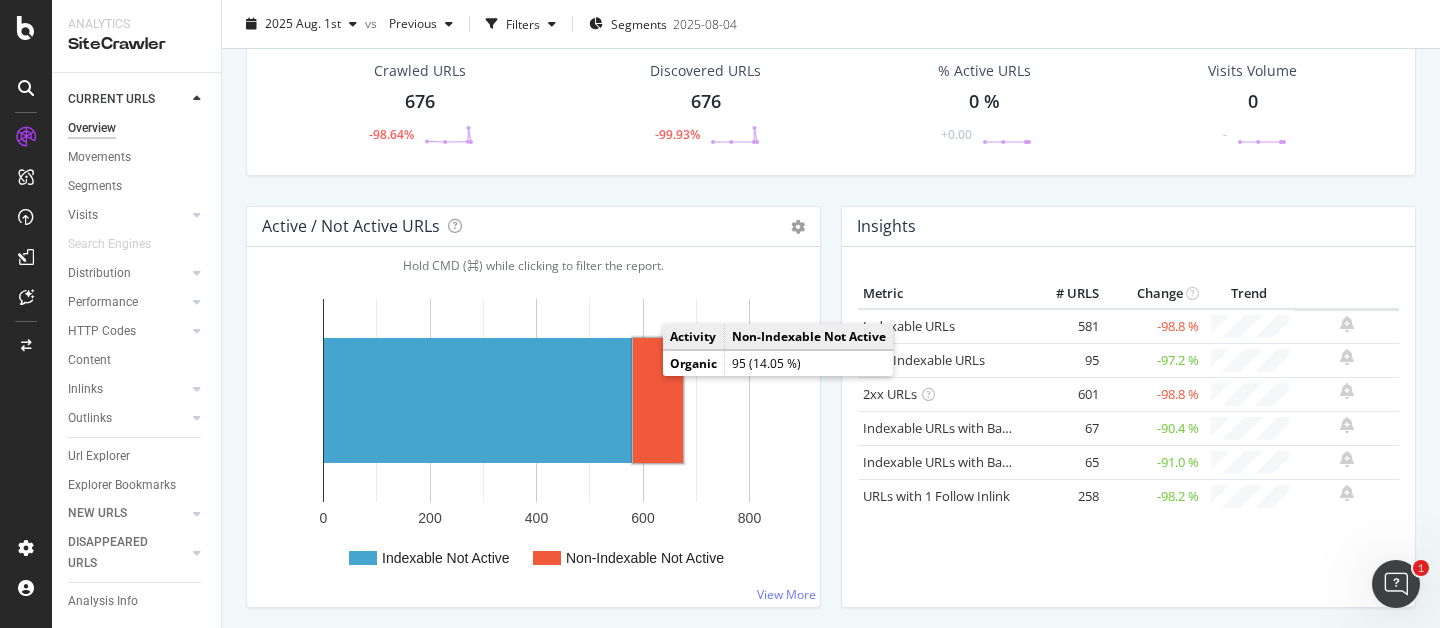 click 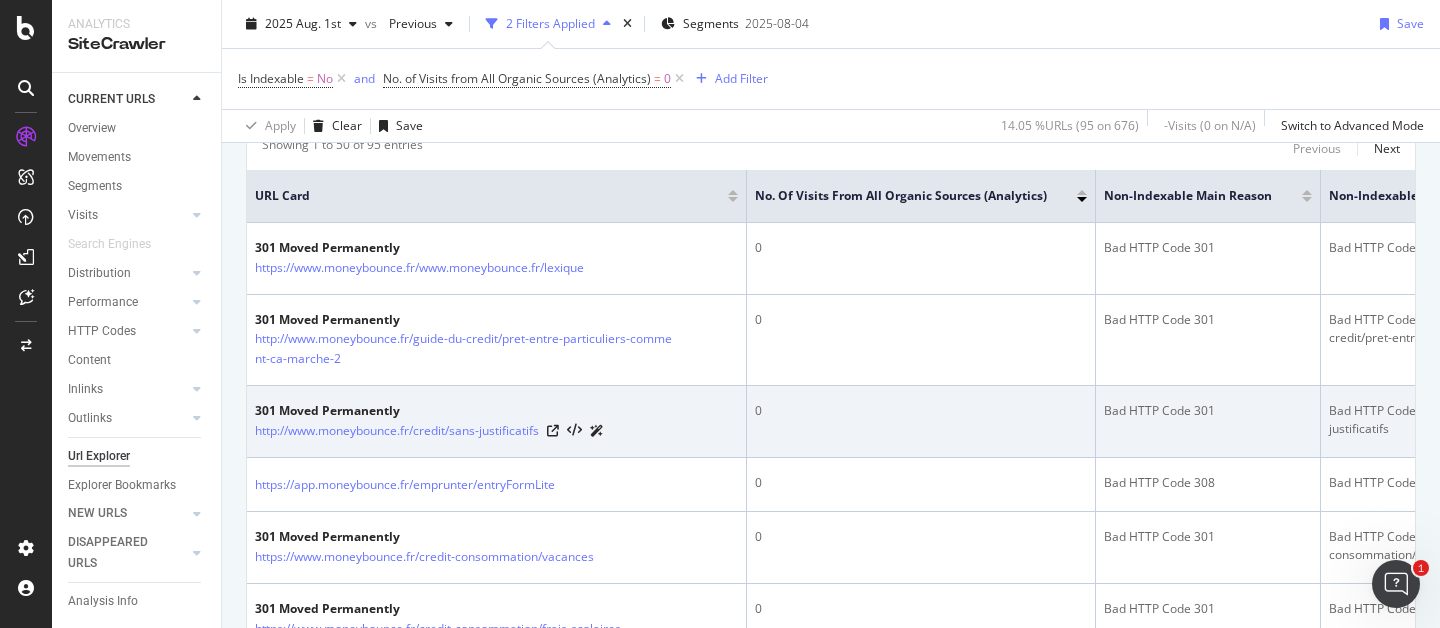 scroll, scrollTop: 451, scrollLeft: 0, axis: vertical 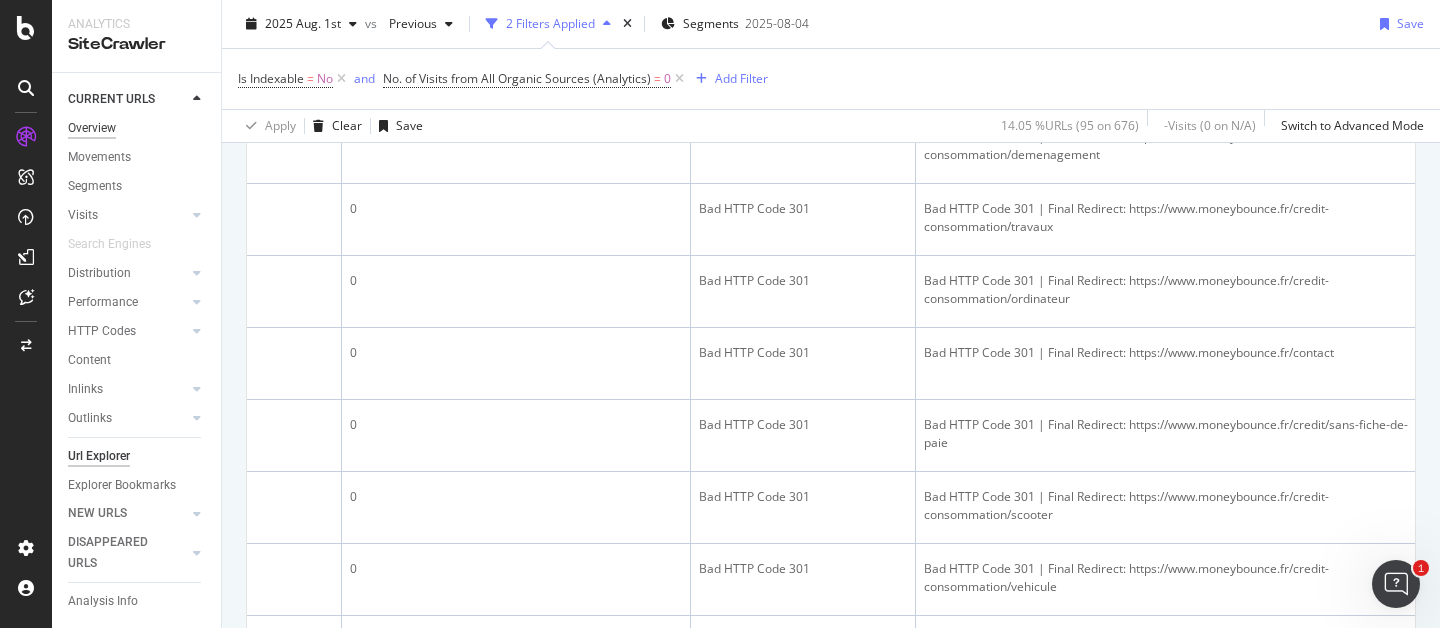 click on "Overview" at bounding box center (92, 128) 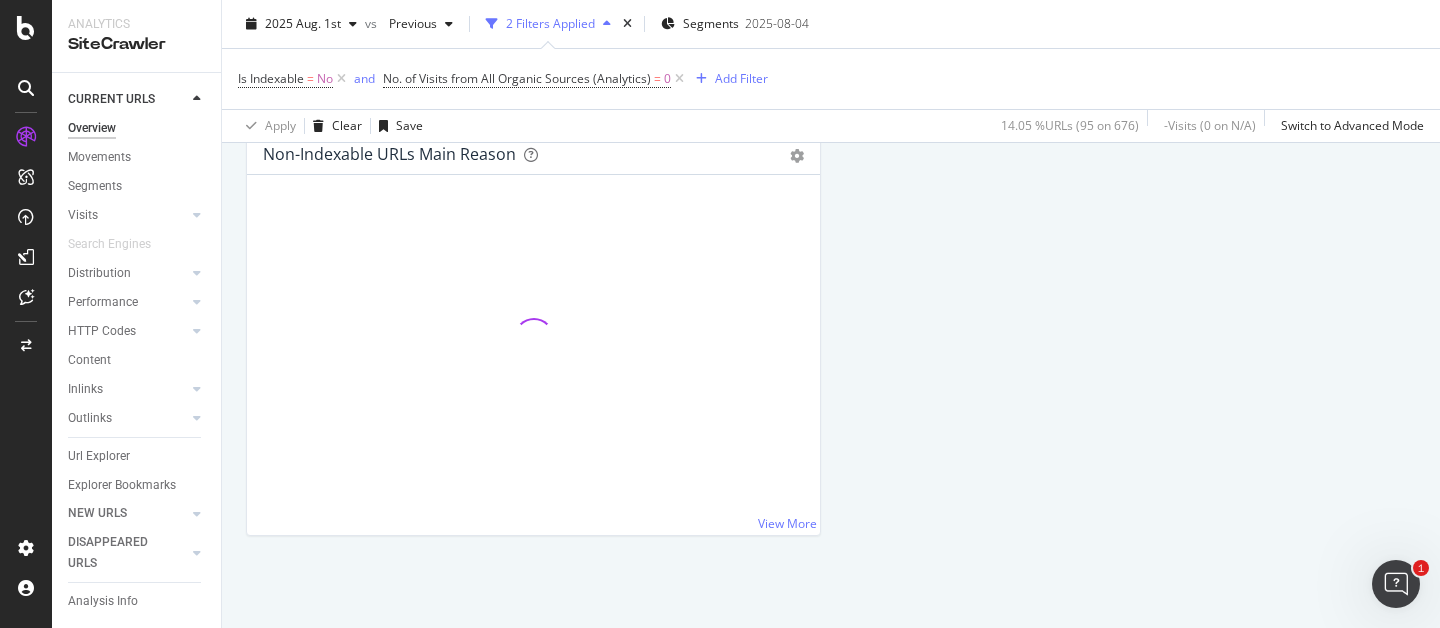 scroll, scrollTop: 0, scrollLeft: 0, axis: both 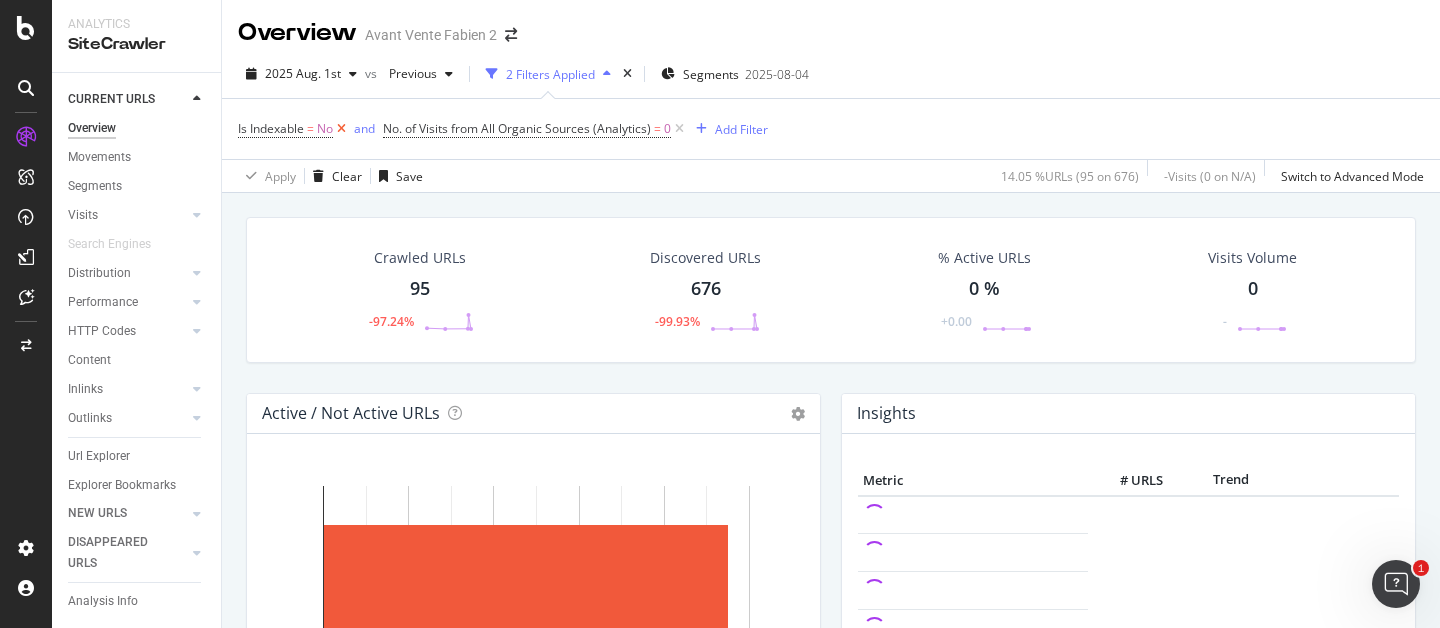 click at bounding box center (341, 129) 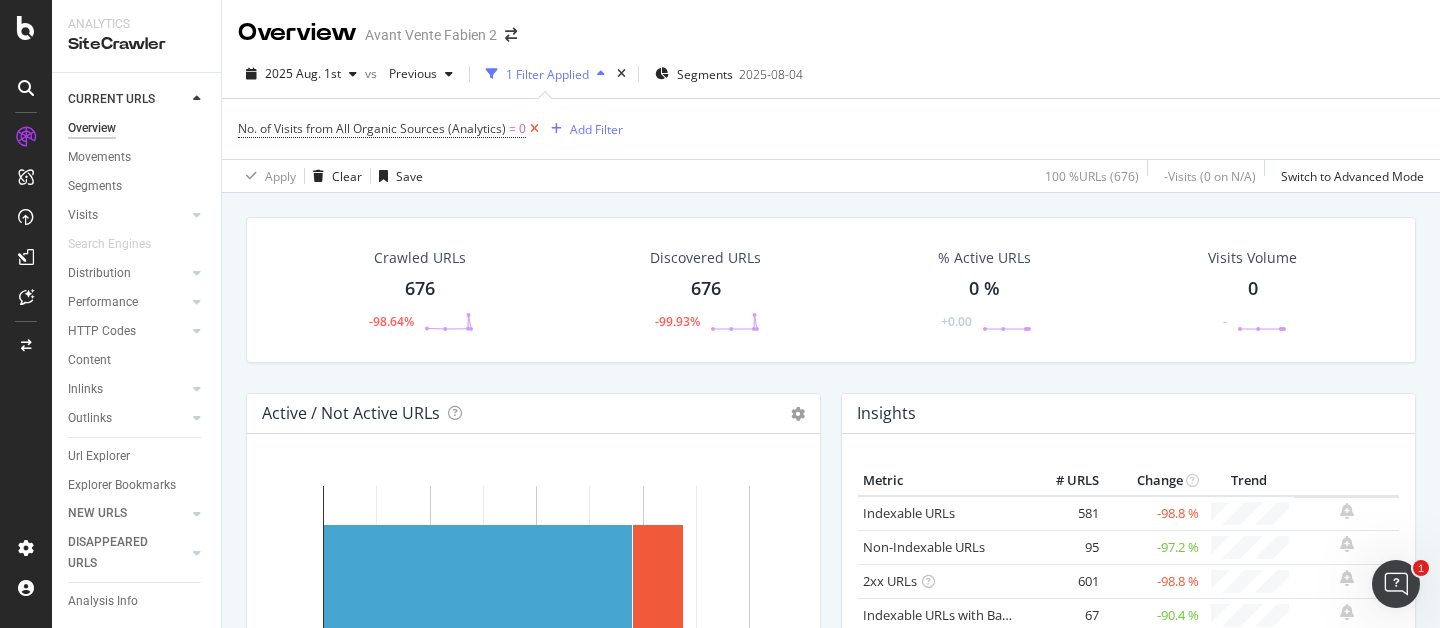click at bounding box center (534, 129) 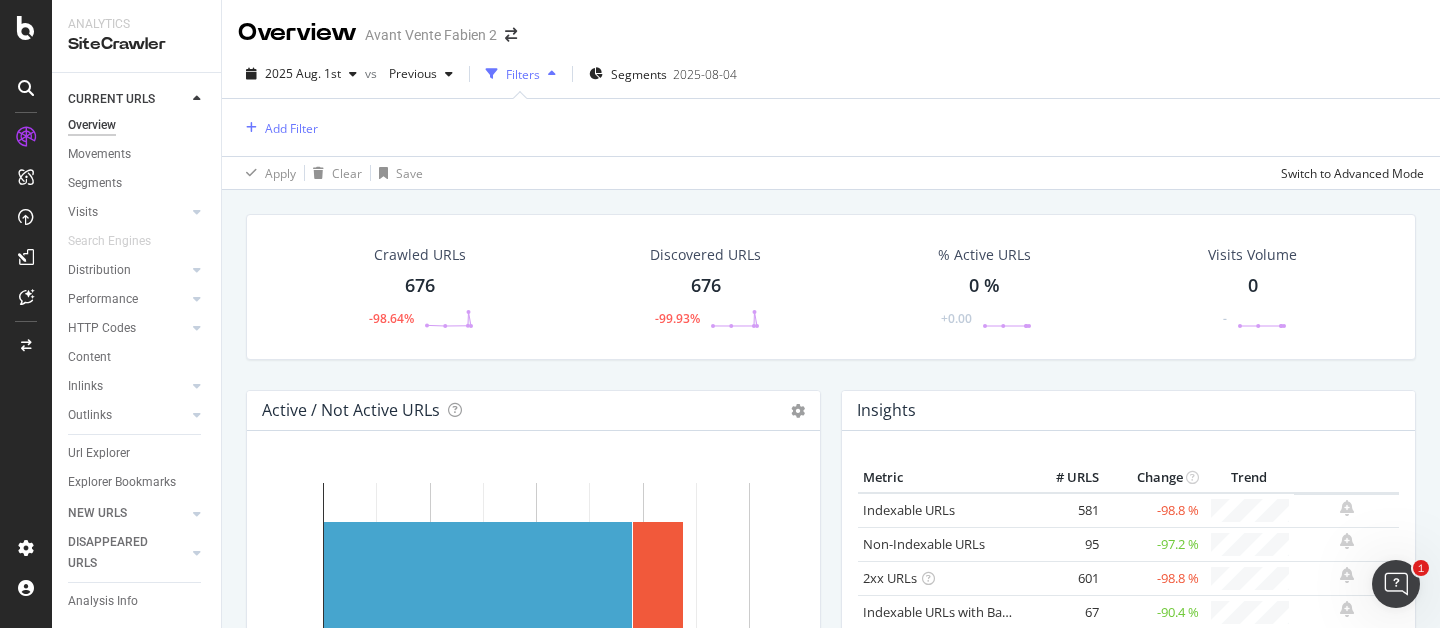 scroll, scrollTop: 2, scrollLeft: 0, axis: vertical 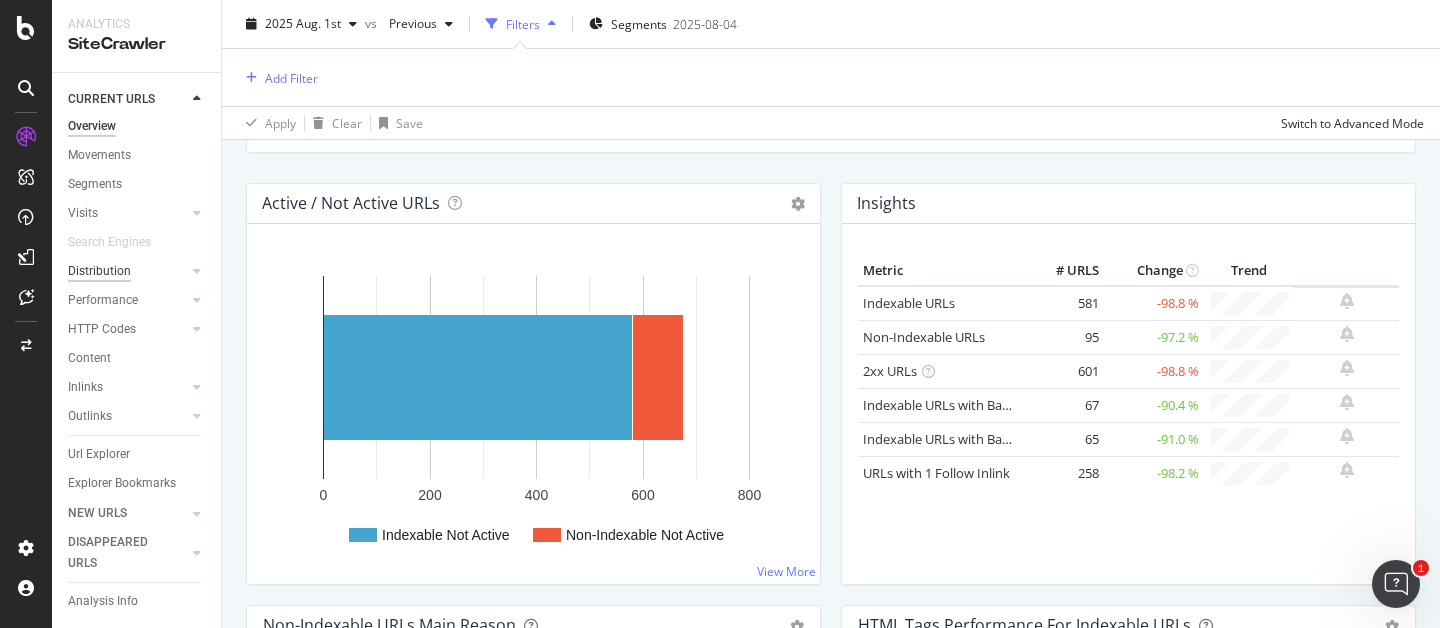 click on "Distribution" at bounding box center [99, 271] 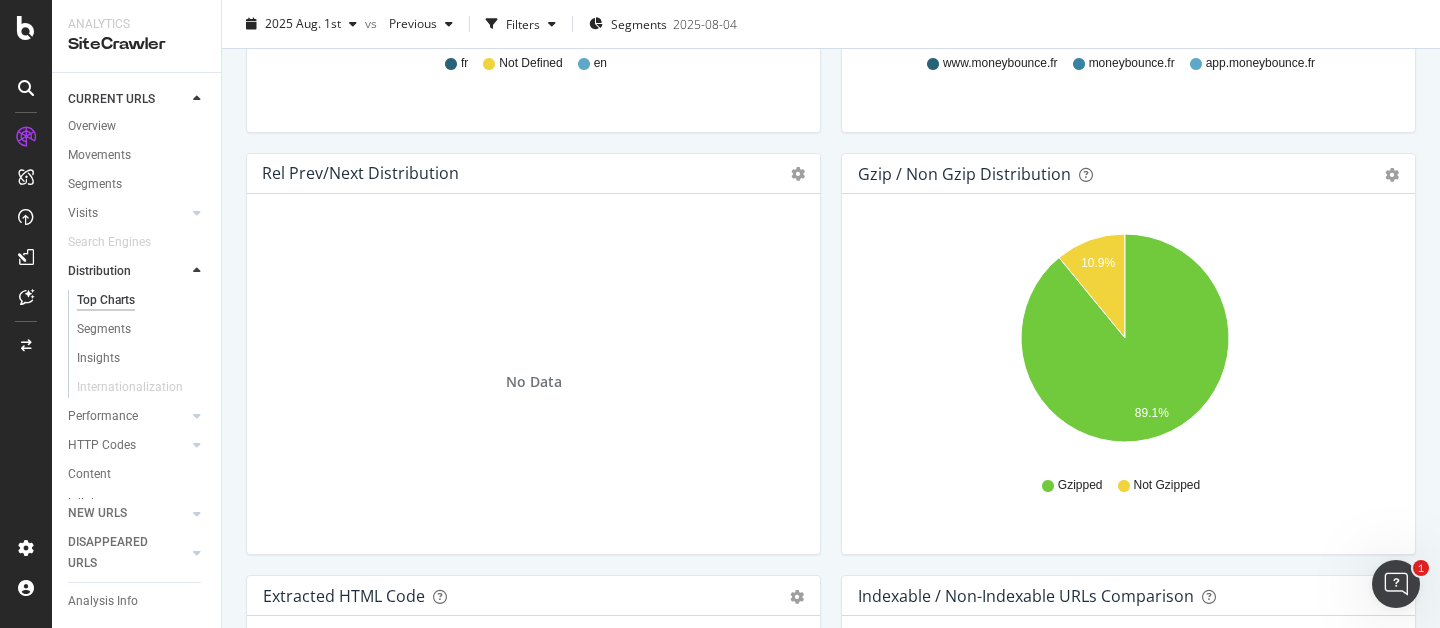 scroll, scrollTop: 3088, scrollLeft: 0, axis: vertical 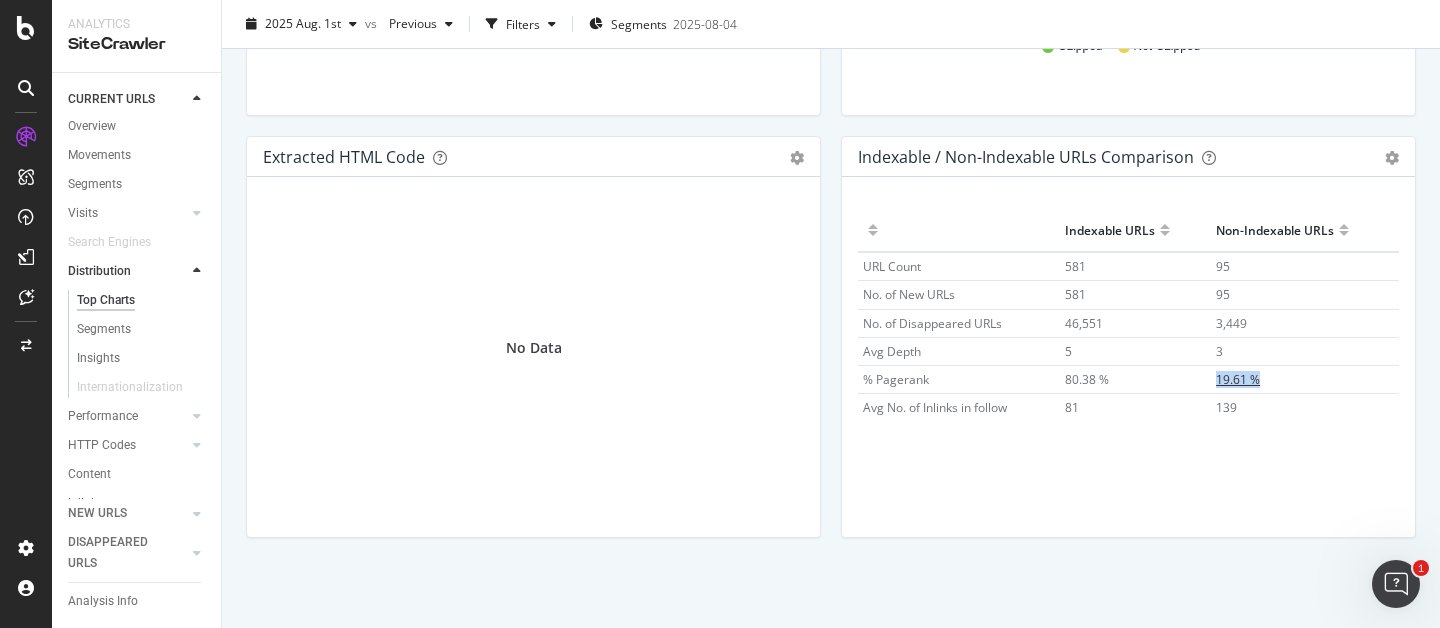 drag, startPoint x: 1197, startPoint y: 385, endPoint x: 1249, endPoint y: 383, distance: 52.03845 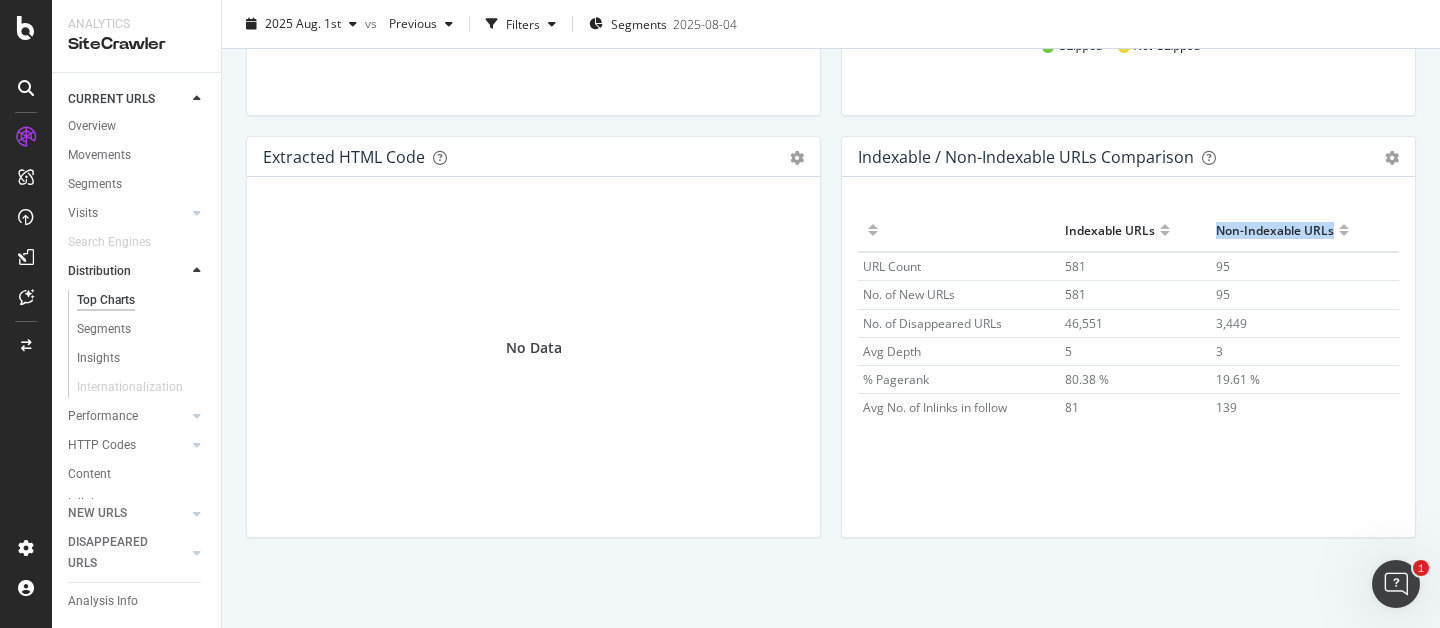 drag, startPoint x: 1199, startPoint y: 234, endPoint x: 1328, endPoint y: 226, distance: 129.24782 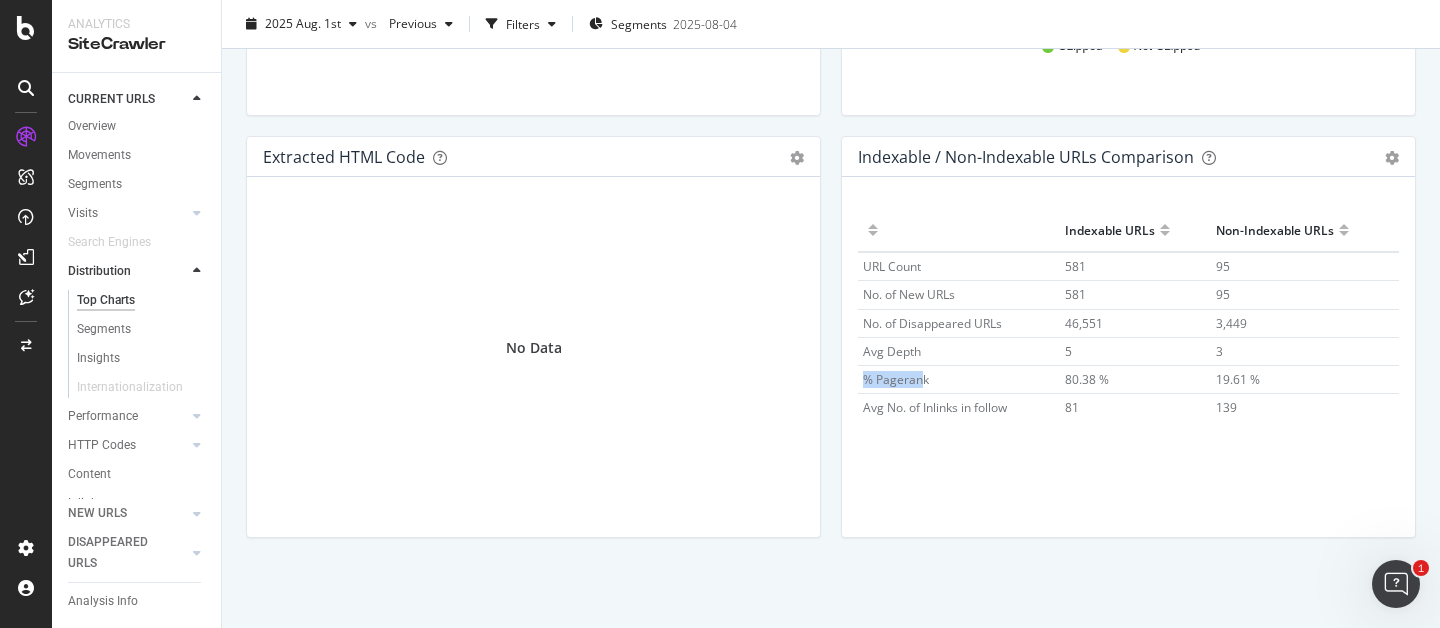drag, startPoint x: 857, startPoint y: 378, endPoint x: 917, endPoint y: 373, distance: 60.207973 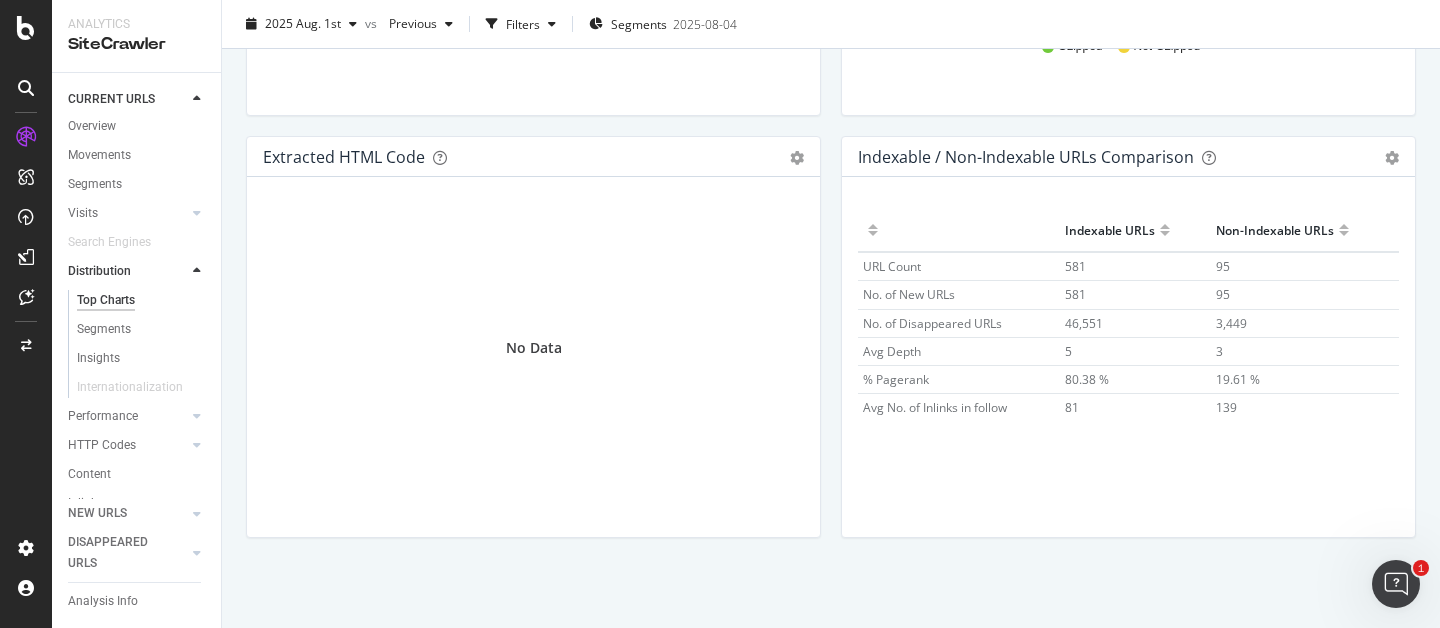 click on "Extracted HTML Code Export as CSV Add to Custom Report   No Data" at bounding box center (533, 347) 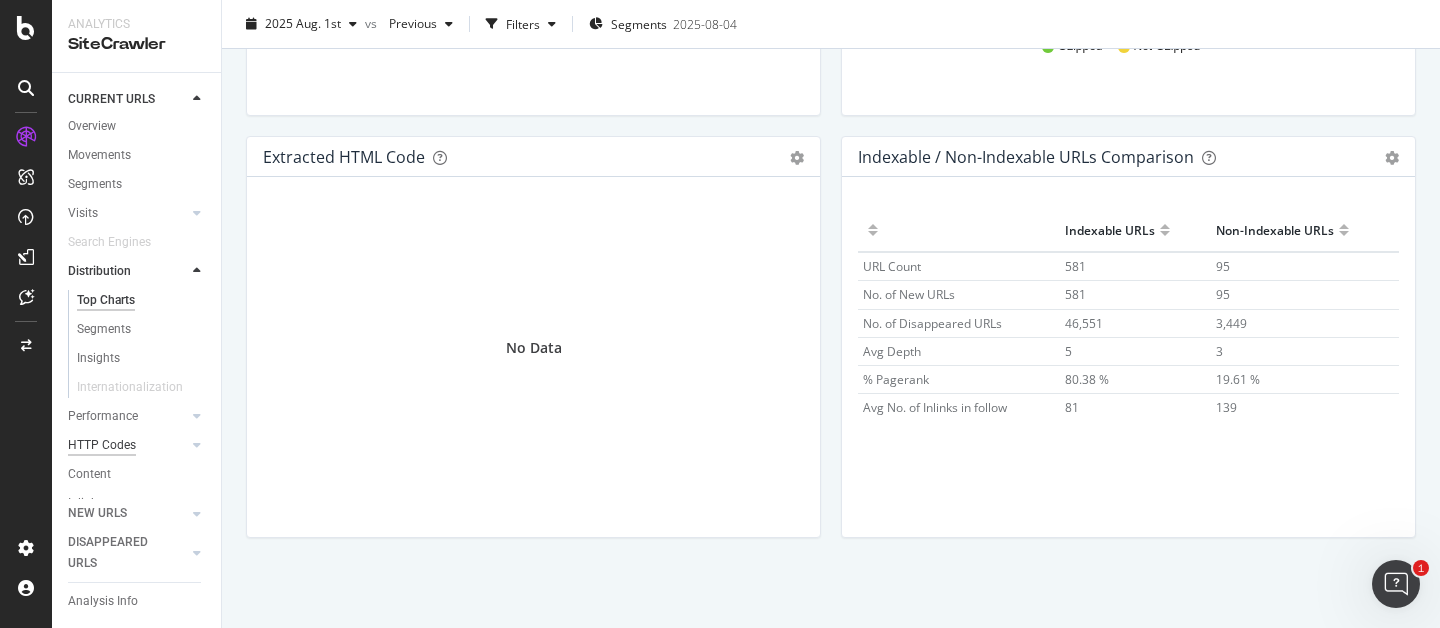 scroll, scrollTop: 150, scrollLeft: 0, axis: vertical 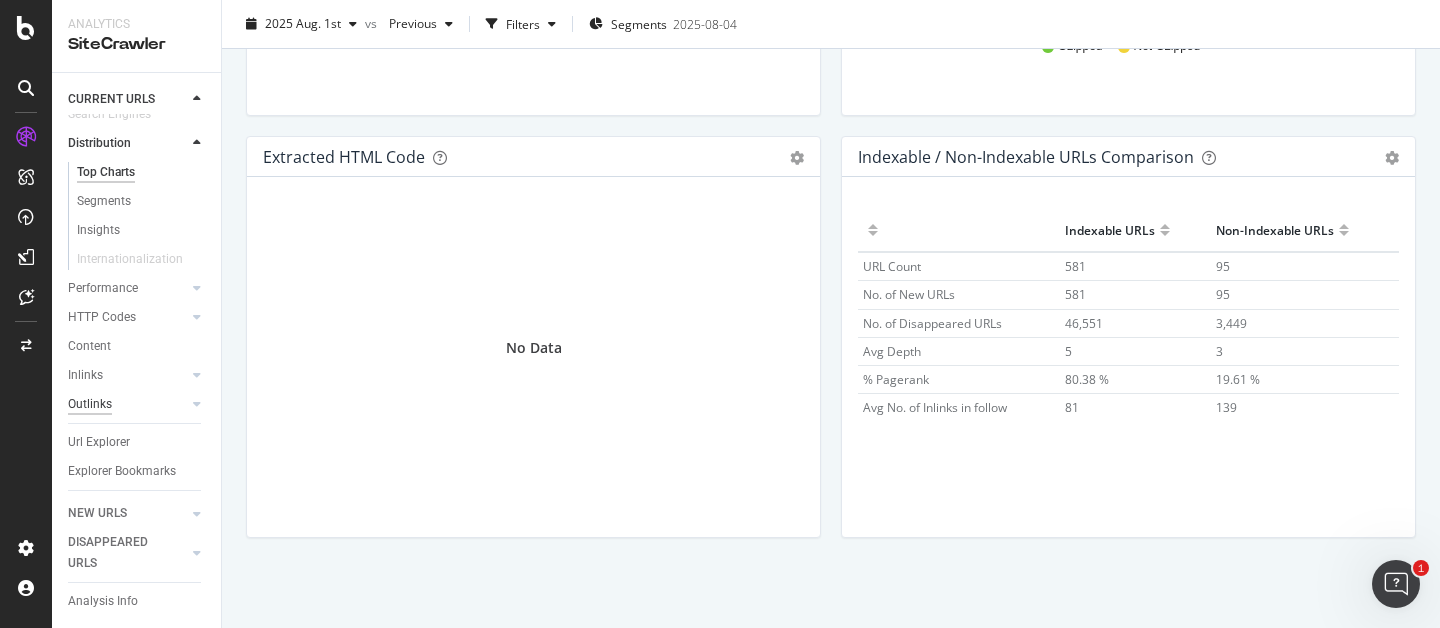 click on "Outlinks" at bounding box center [90, 404] 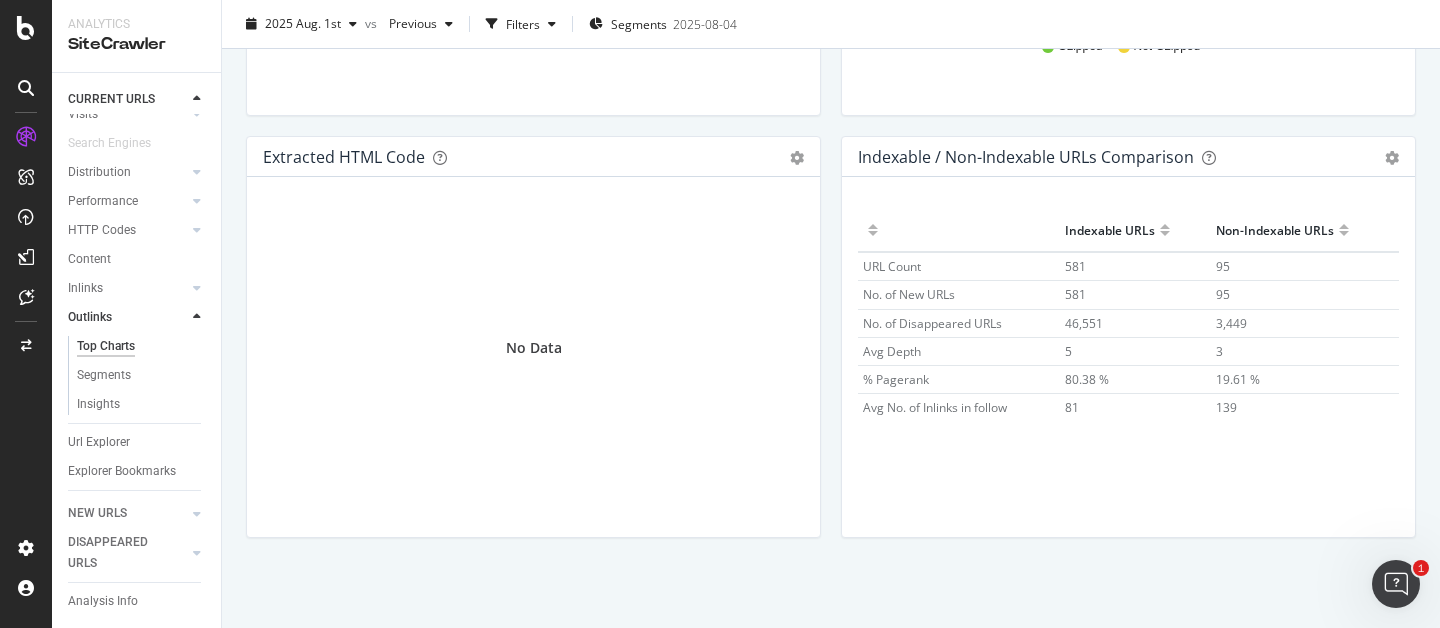 scroll, scrollTop: 121, scrollLeft: 0, axis: vertical 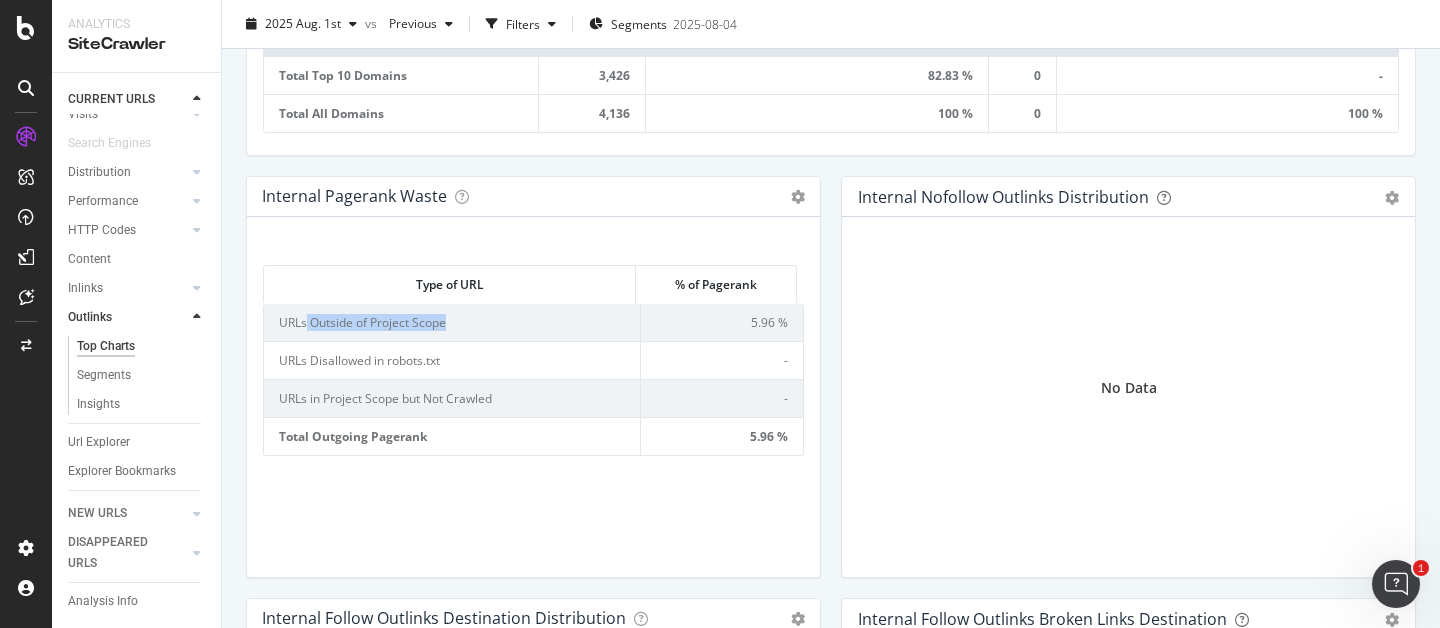 drag, startPoint x: 305, startPoint y: 321, endPoint x: 456, endPoint y: 318, distance: 151.0298 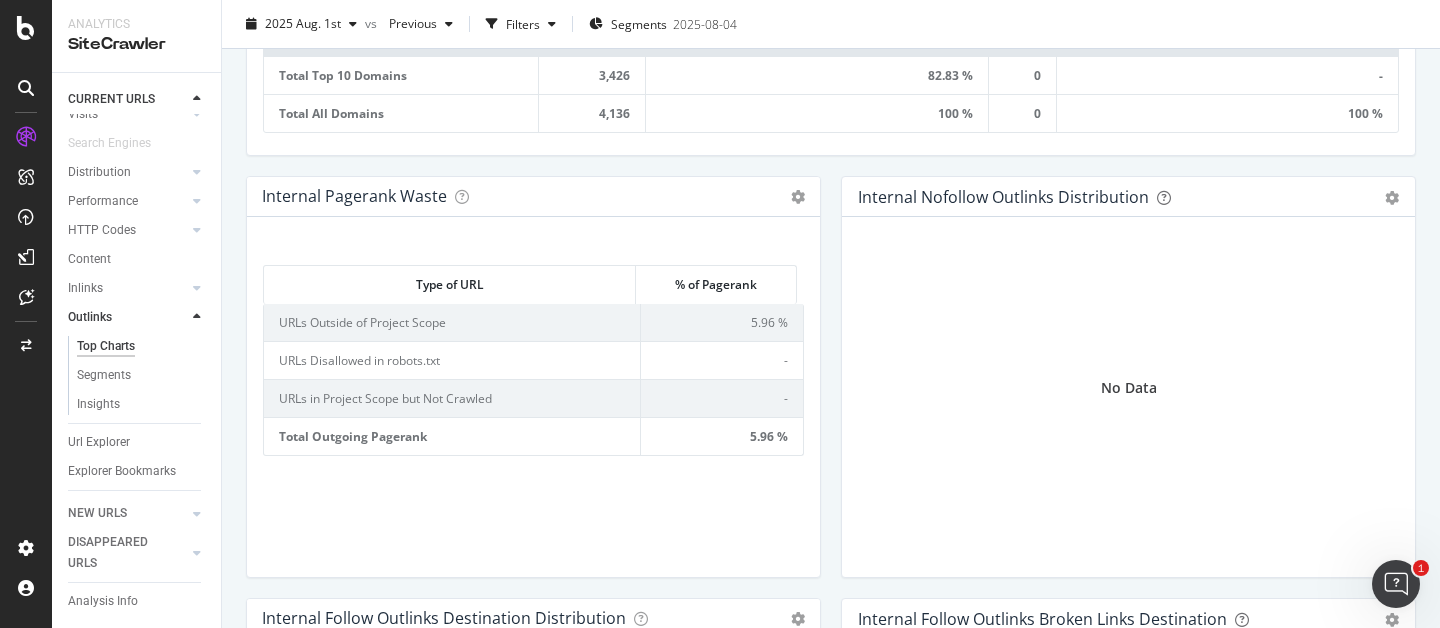 click on "Internal Pagerank Waste
Table Expand Export as CSV Add to Custom Report
×
Amount of Internal Pagerank transmitted outside, to:
URLs Outside of Project Scope: URLs not covered by the project settings (not within allowed domains and/or protocols). This is the amount of Internal Pagerank transmitted via External Follow Outlinks (detailed by top domains above).
URLs Disallowed in robots.txt
URLs in Project Scope but Not Crawled: Botify found follow links to these pages but had not explored them yet when the analysis stopped (max. No. of analyzed URLs or max. depth was reached). If this number is significant, then the Internal Pagerank analysis is not as accurate as it could be, because we don't know where this Internal Pagerank flows to.
Type of URL % of Pagerank Type of URL % of Pagerank 5.96 % - - 5.96 %" at bounding box center [533, 387] 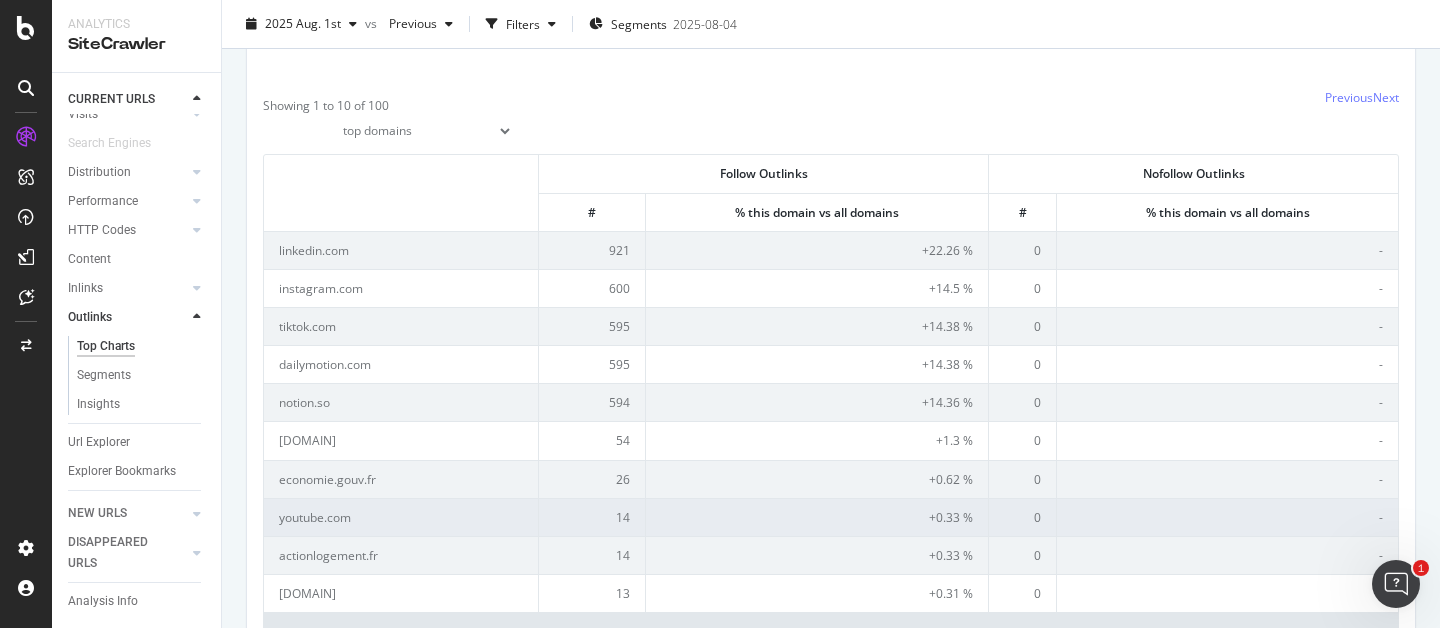 scroll, scrollTop: 730, scrollLeft: 0, axis: vertical 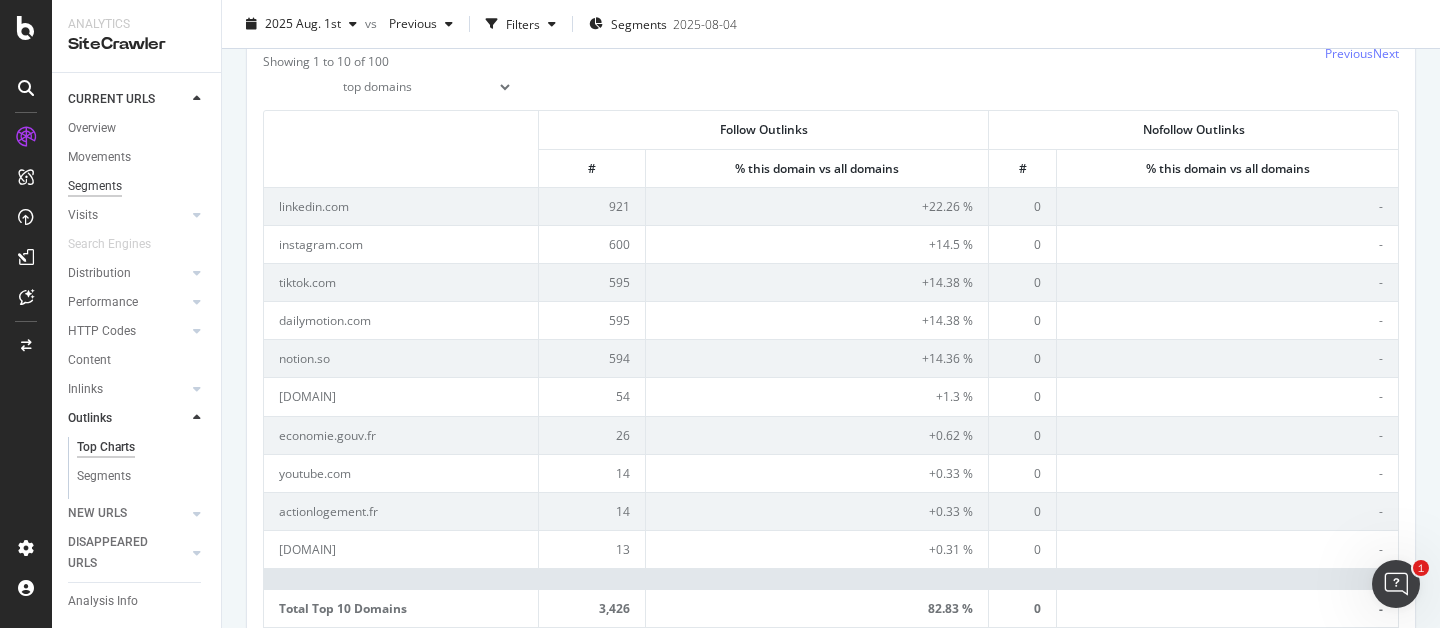 click on "Segments" at bounding box center (95, 186) 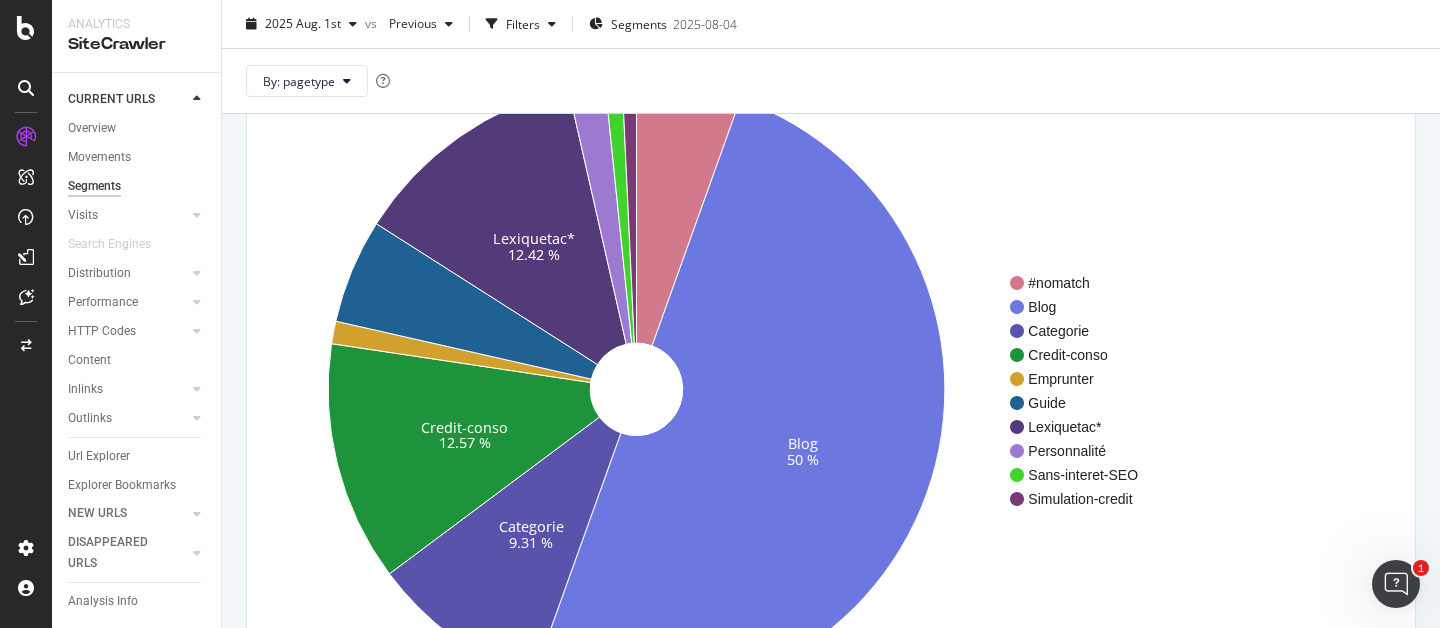 scroll, scrollTop: 194, scrollLeft: 0, axis: vertical 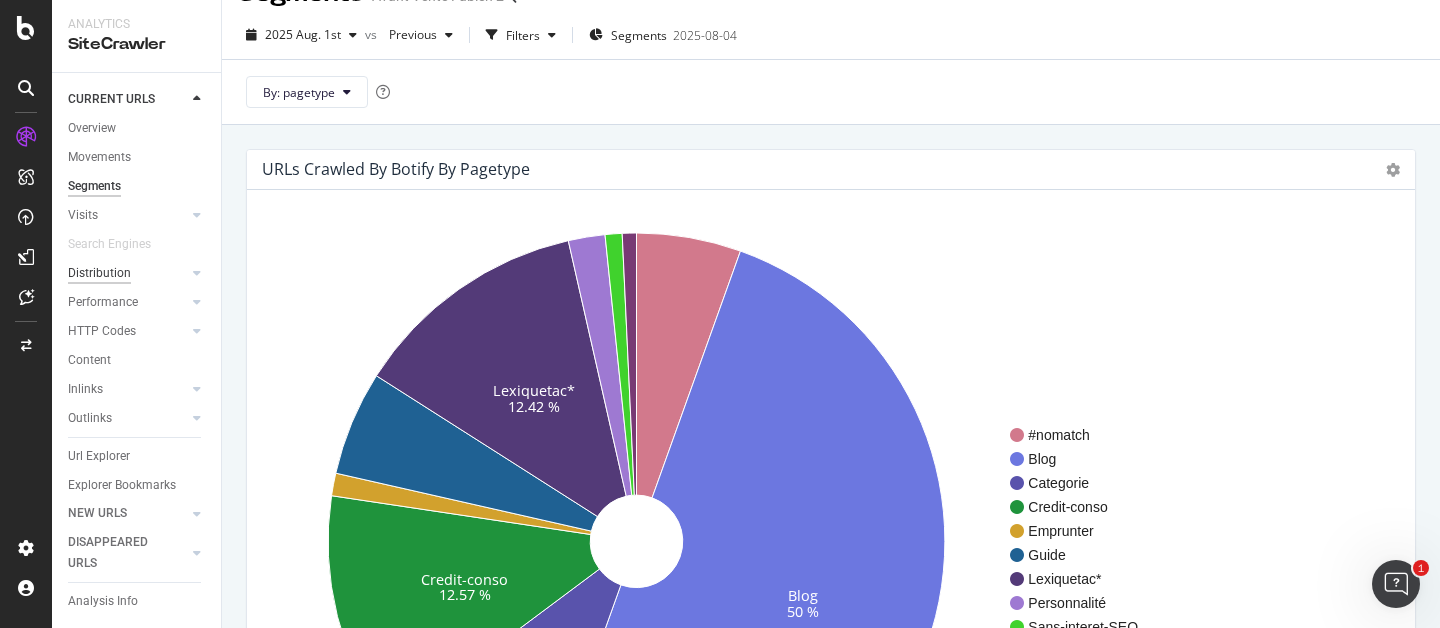 click on "Distribution" at bounding box center (99, 273) 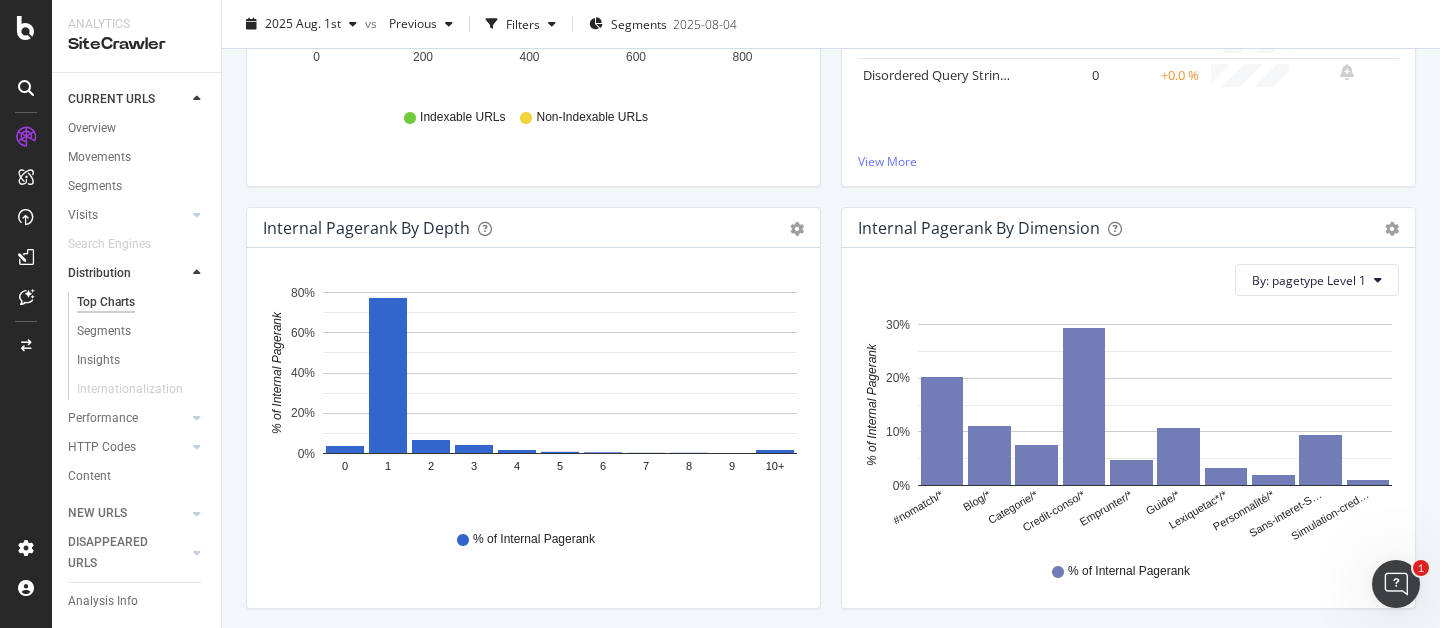 scroll, scrollTop: 484, scrollLeft: 0, axis: vertical 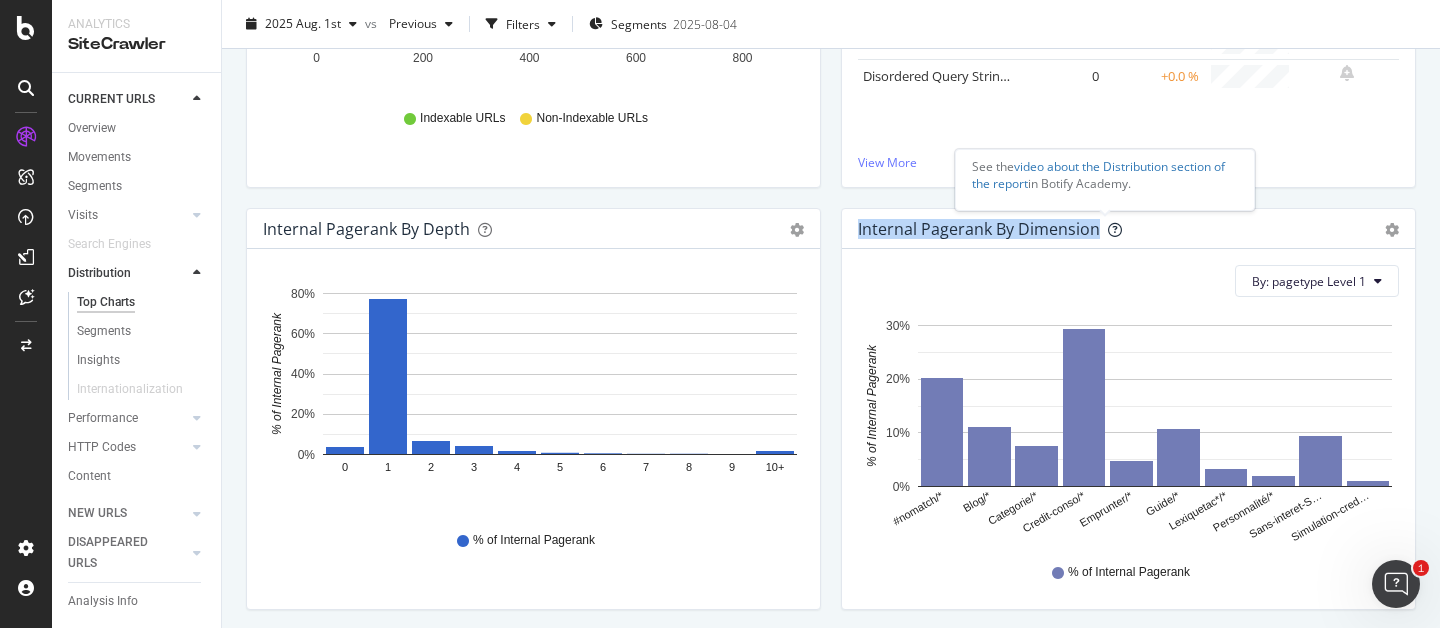 drag, startPoint x: 849, startPoint y: 225, endPoint x: 1085, endPoint y: 234, distance: 236.17155 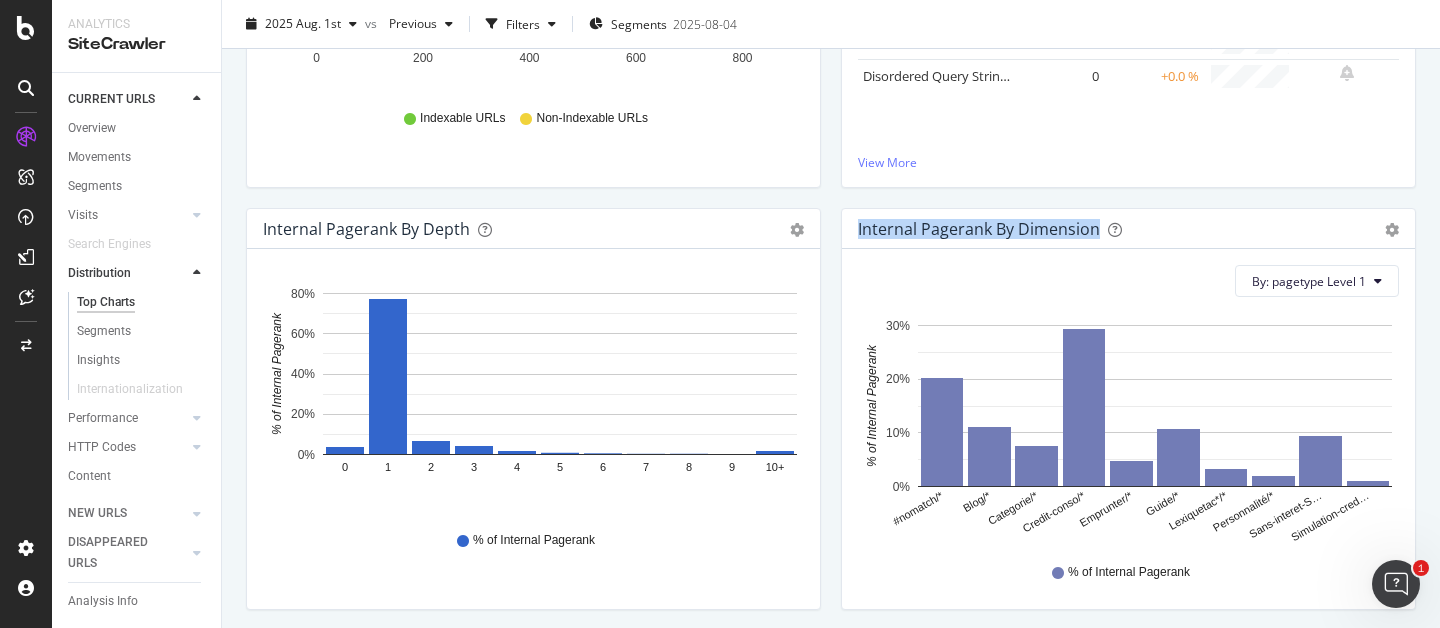 click on "Internal Pagerank By Dimension" at bounding box center (979, 229) 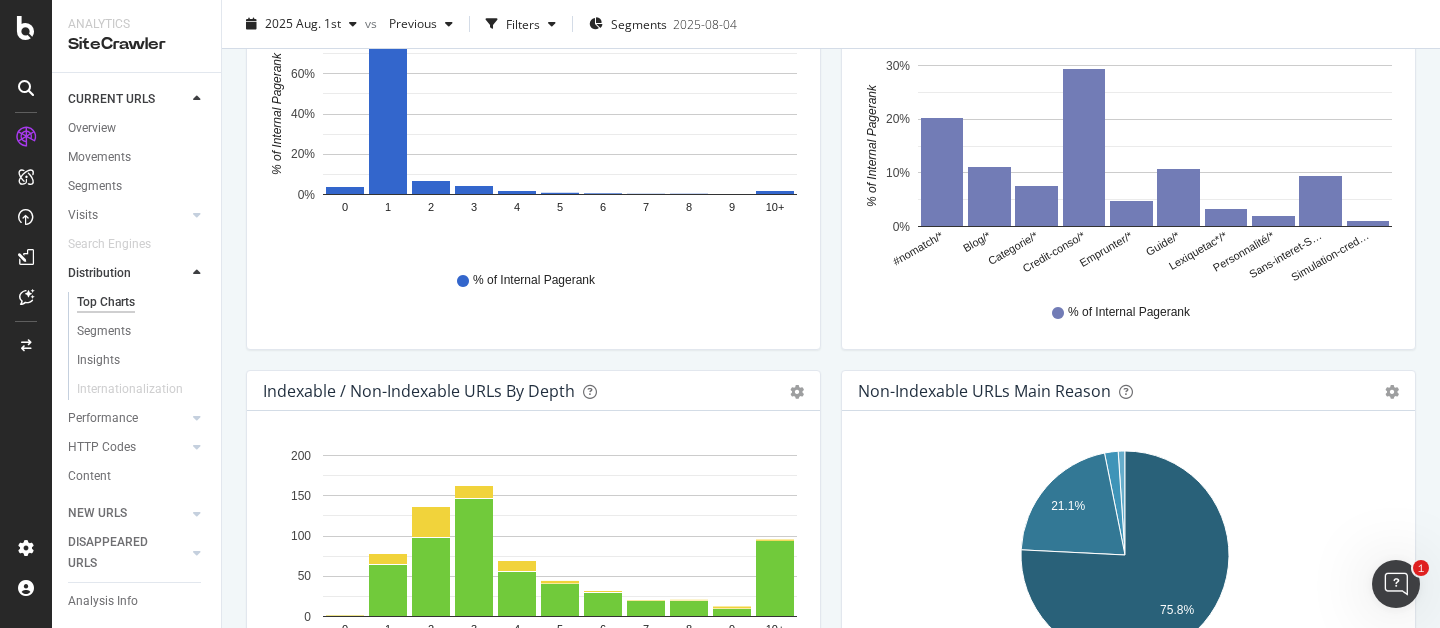 scroll, scrollTop: 365, scrollLeft: 0, axis: vertical 